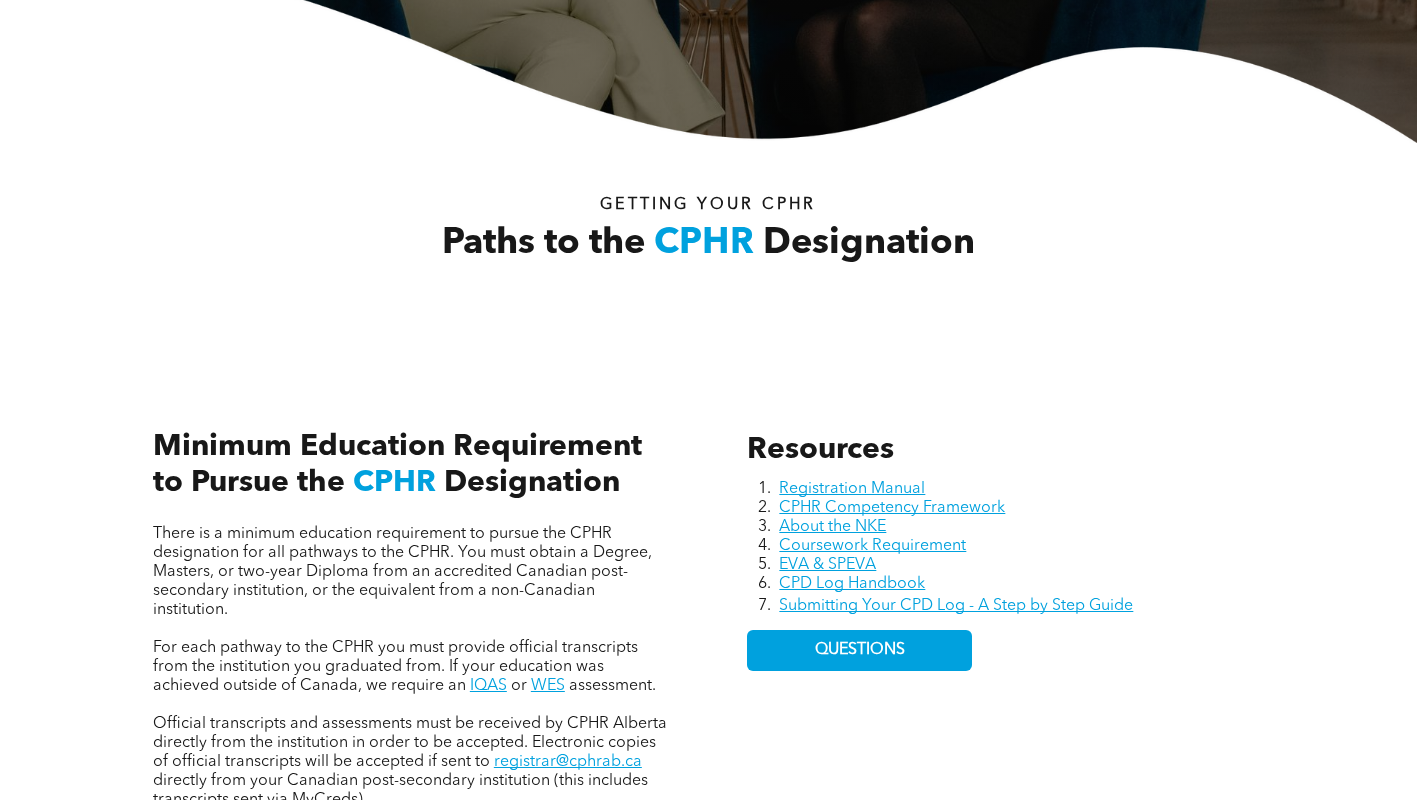 scroll, scrollTop: 0, scrollLeft: 0, axis: both 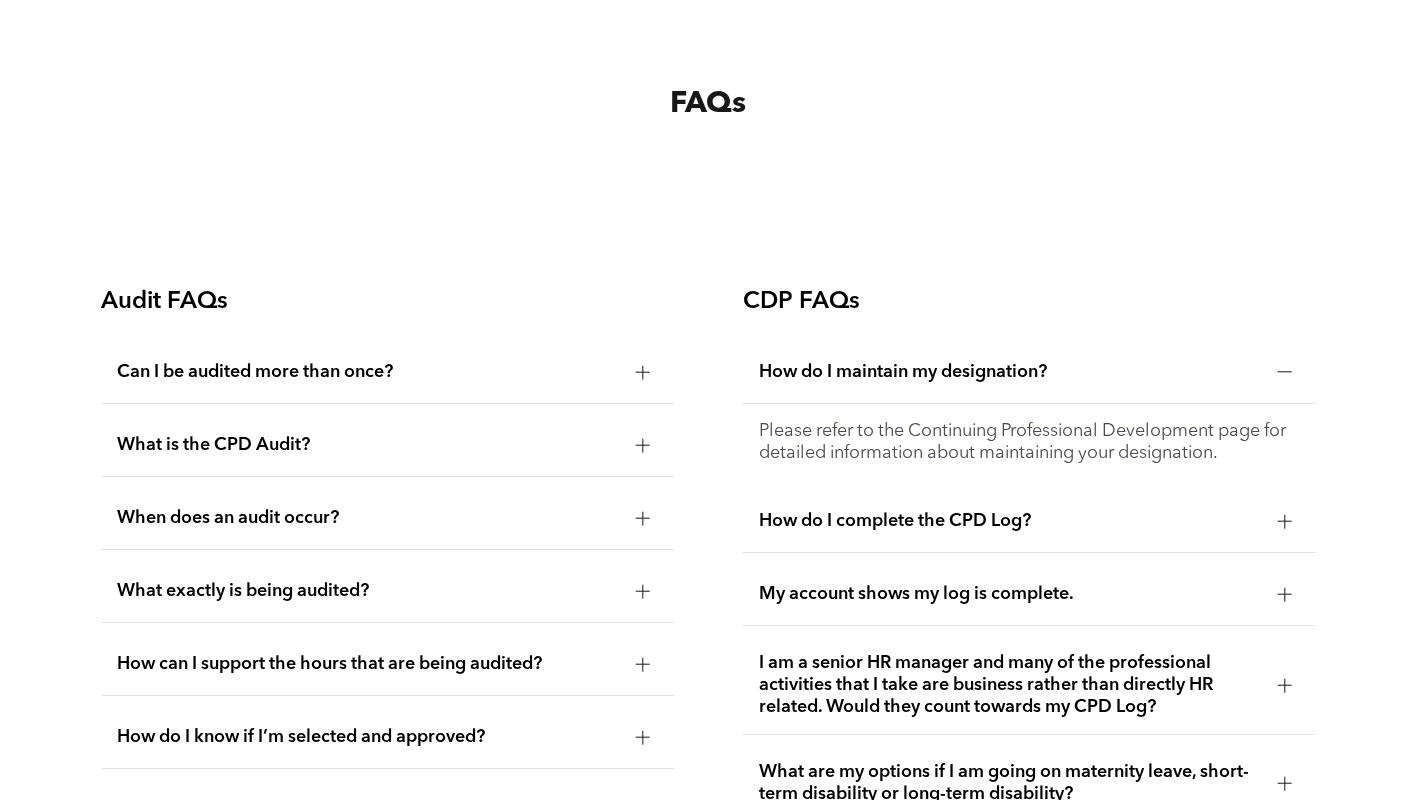 click on "How do I maintain my designation?" at bounding box center [1029, 372] 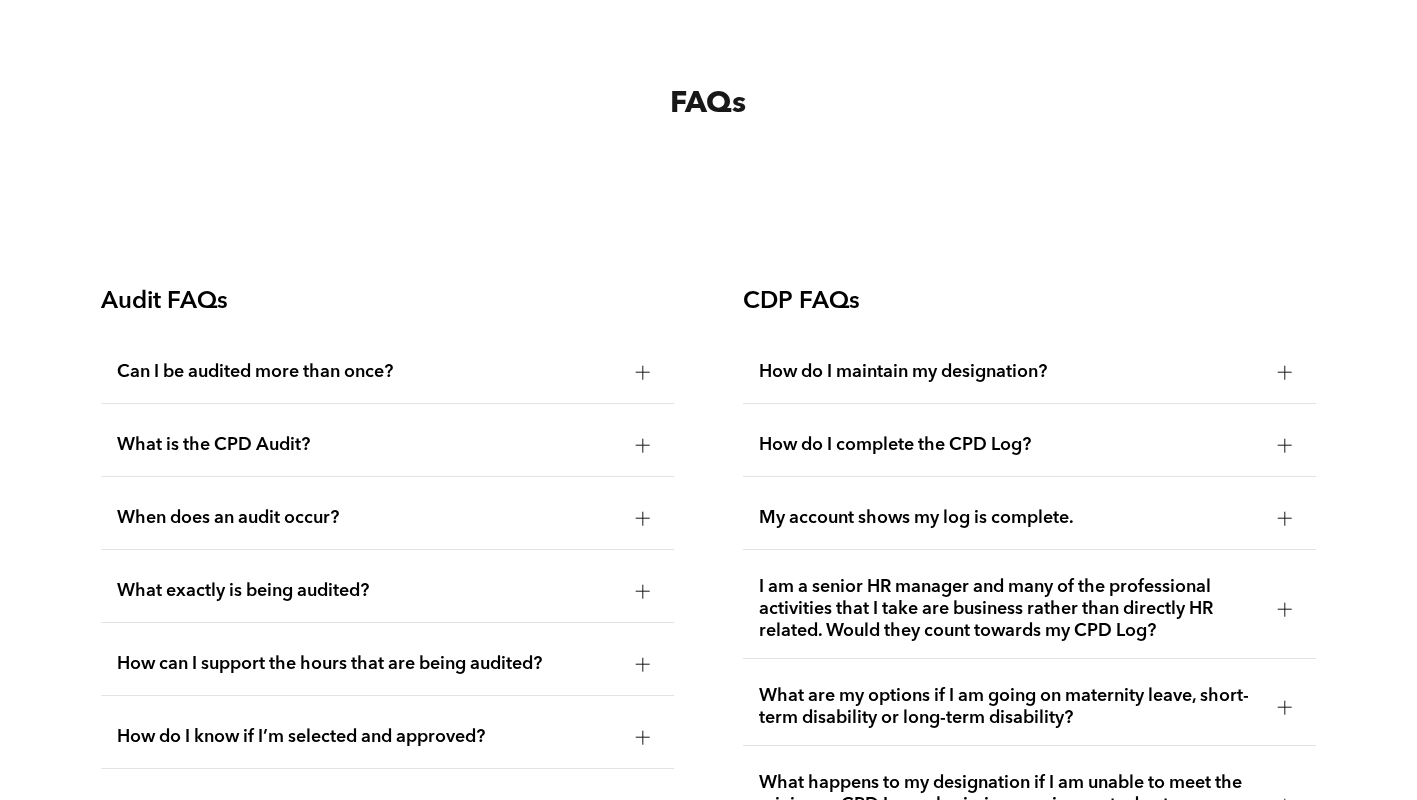 click on "How do I complete the CPD Log?" at bounding box center [1010, 445] 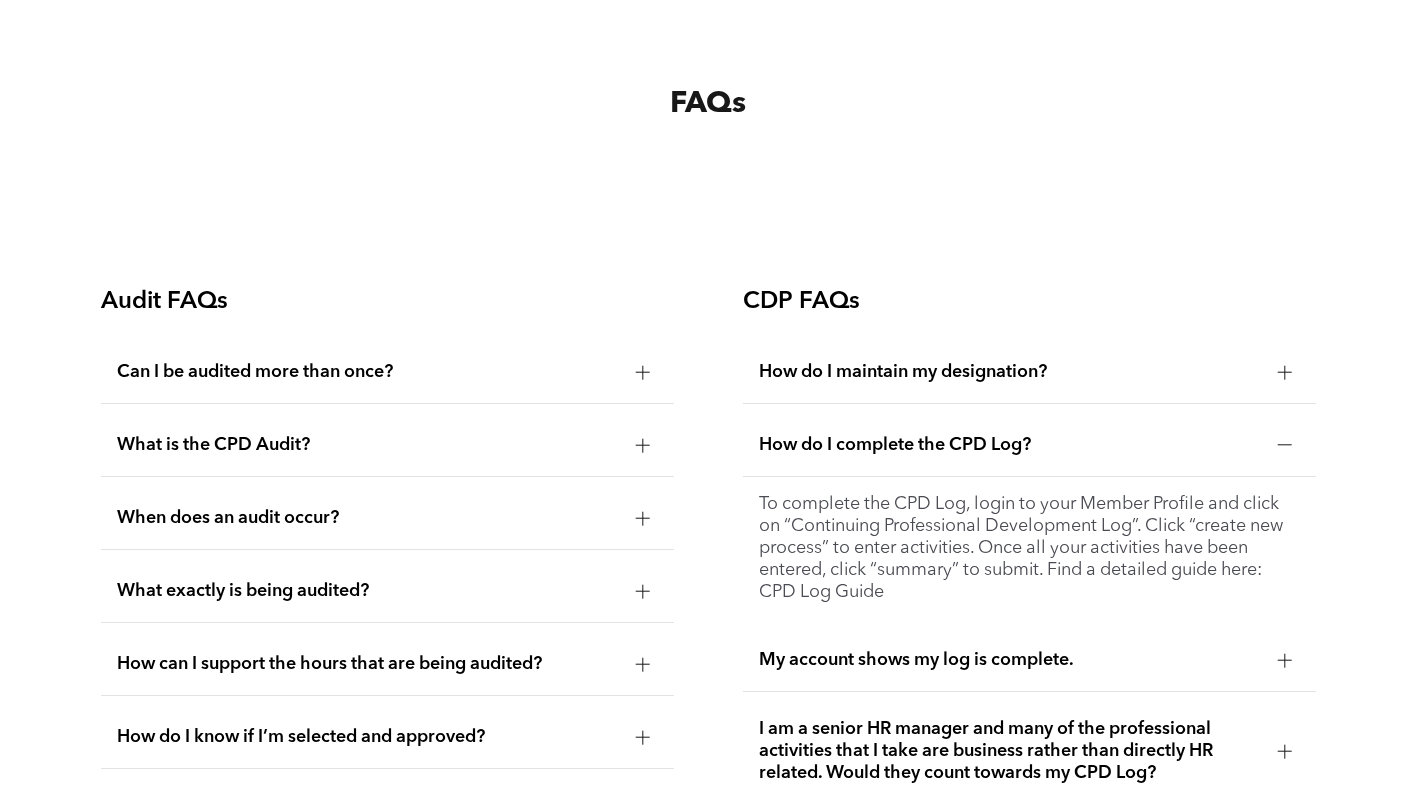click on "Can I be audited more than once?" at bounding box center (368, 372) 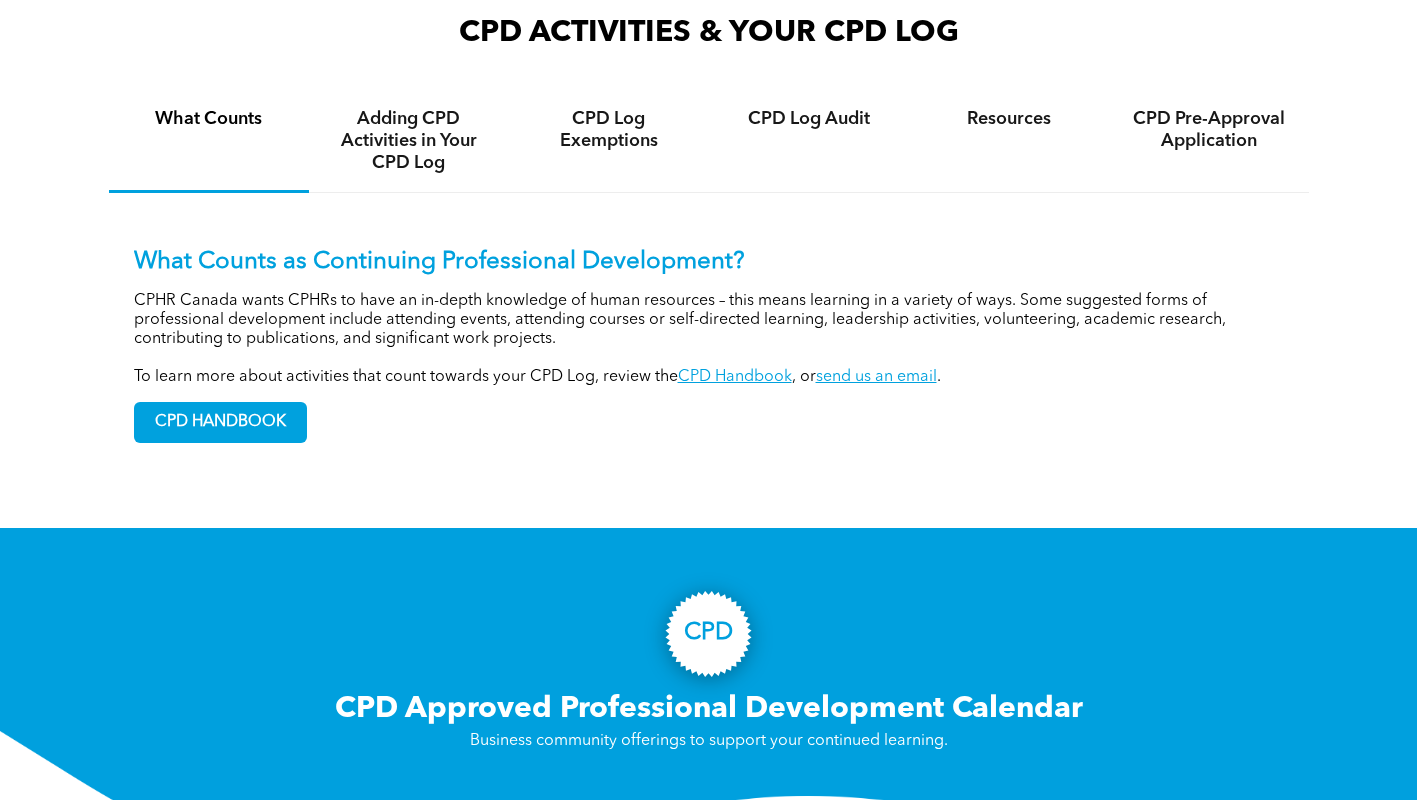scroll, scrollTop: 1200, scrollLeft: 0, axis: vertical 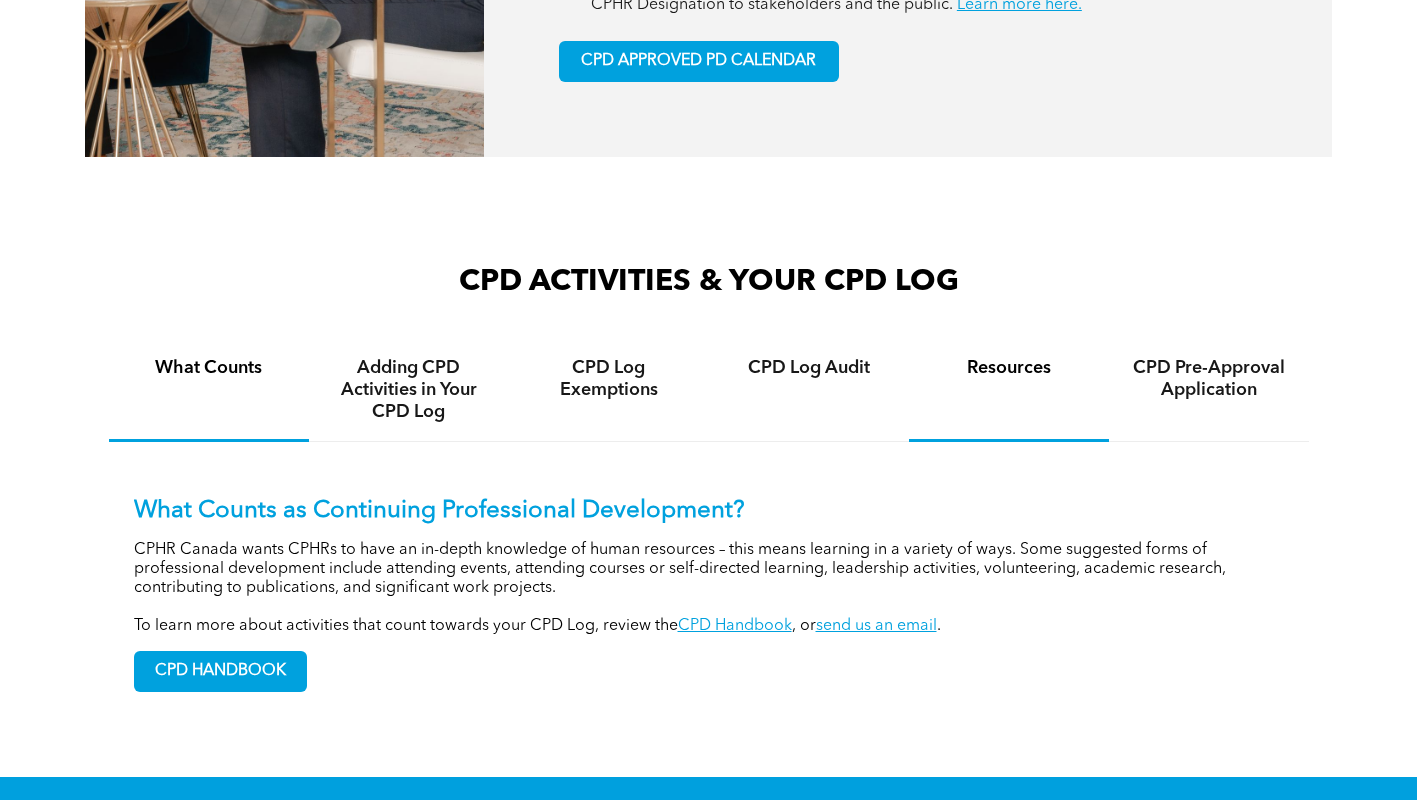 click on "Resources" at bounding box center (1009, 368) 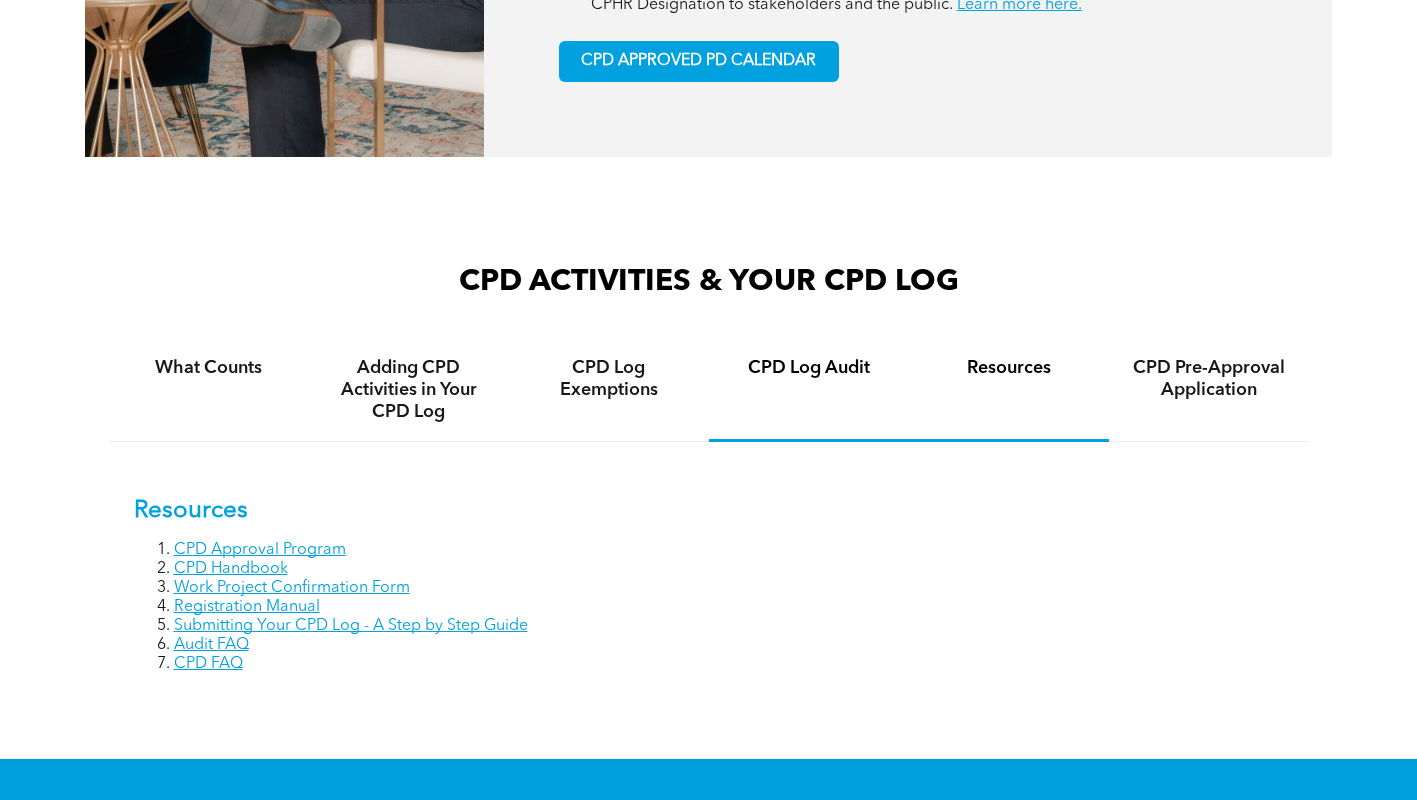 click on "CPD Log Audit" at bounding box center [809, 390] 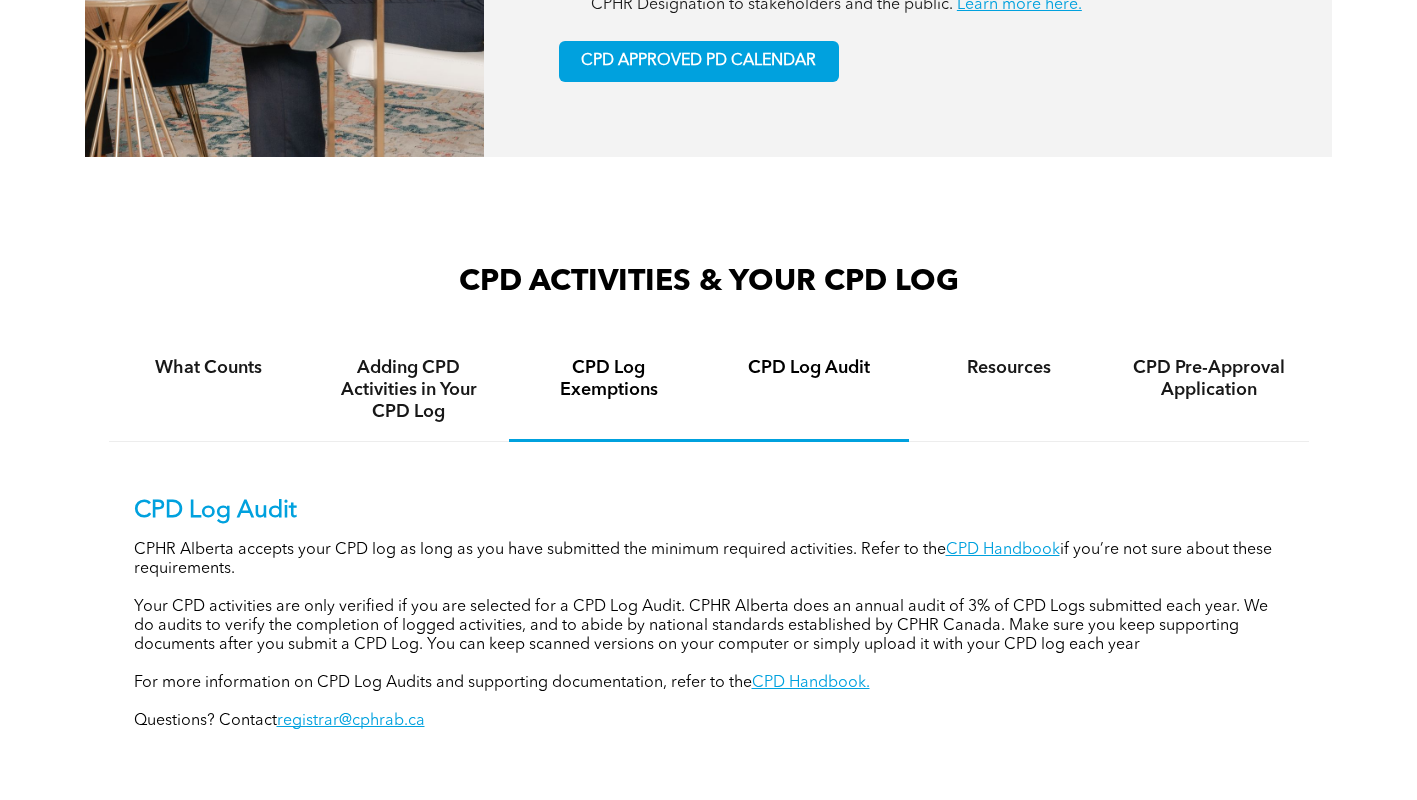 click on "CPD Log Exemptions" at bounding box center (609, 379) 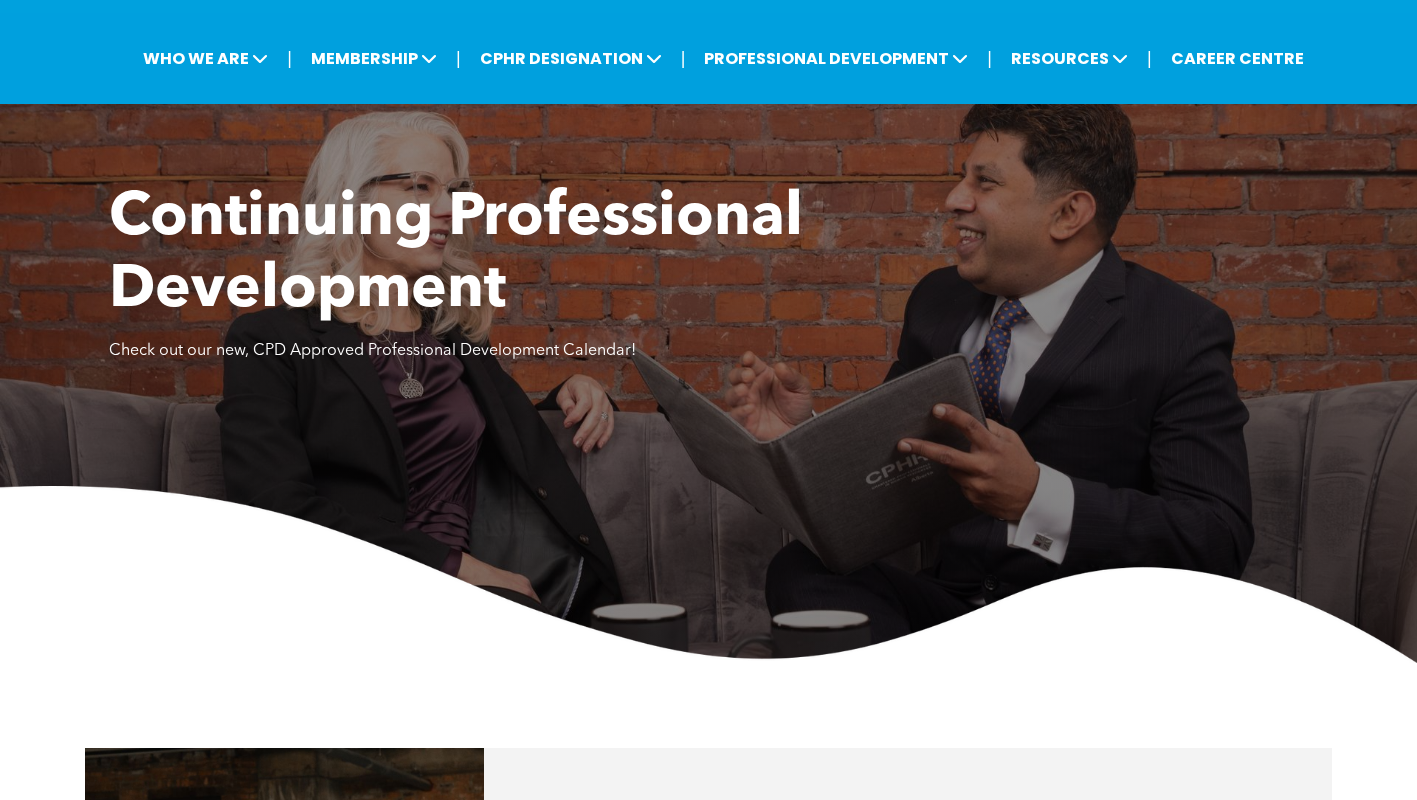 scroll, scrollTop: 0, scrollLeft: 0, axis: both 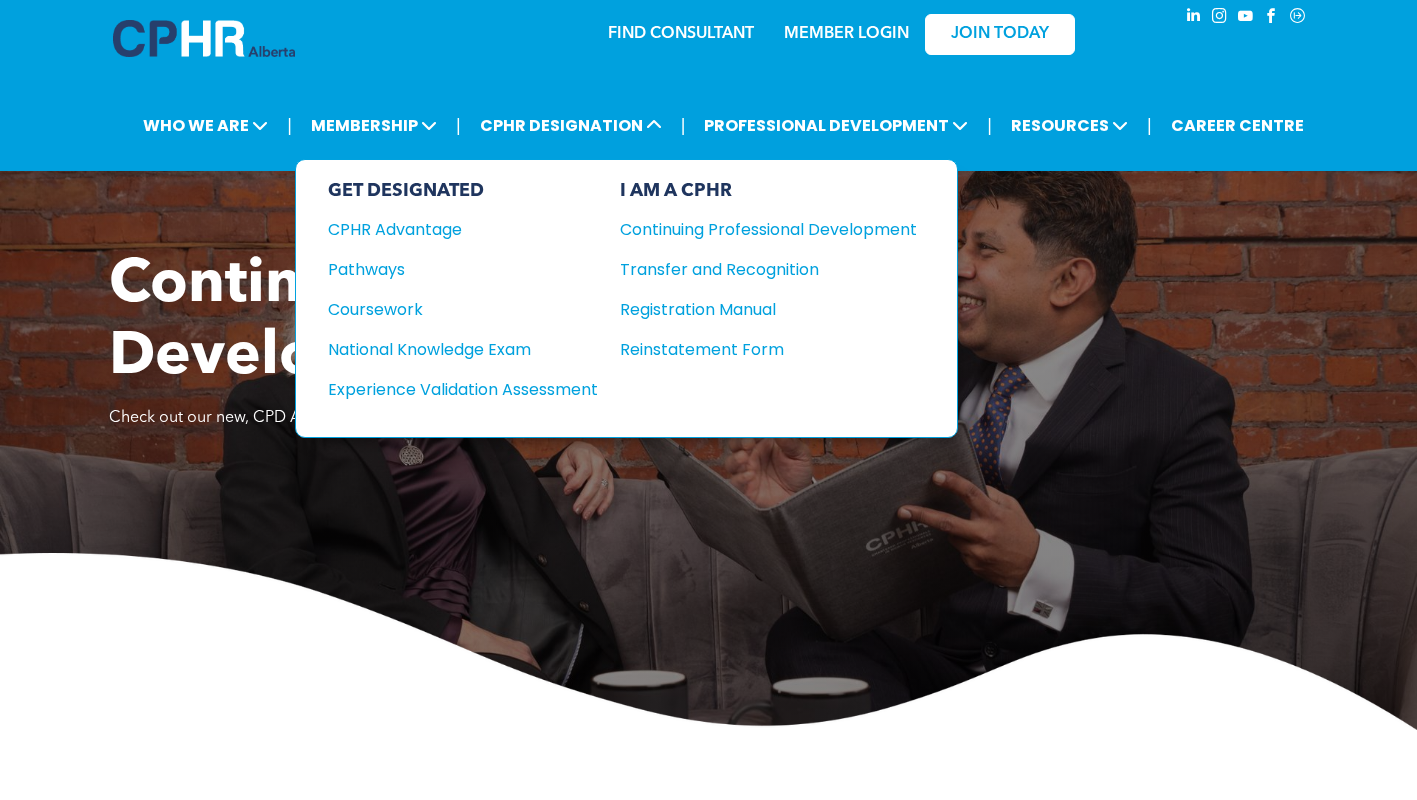click on "Experience Validation Assessment" at bounding box center (449, 389) 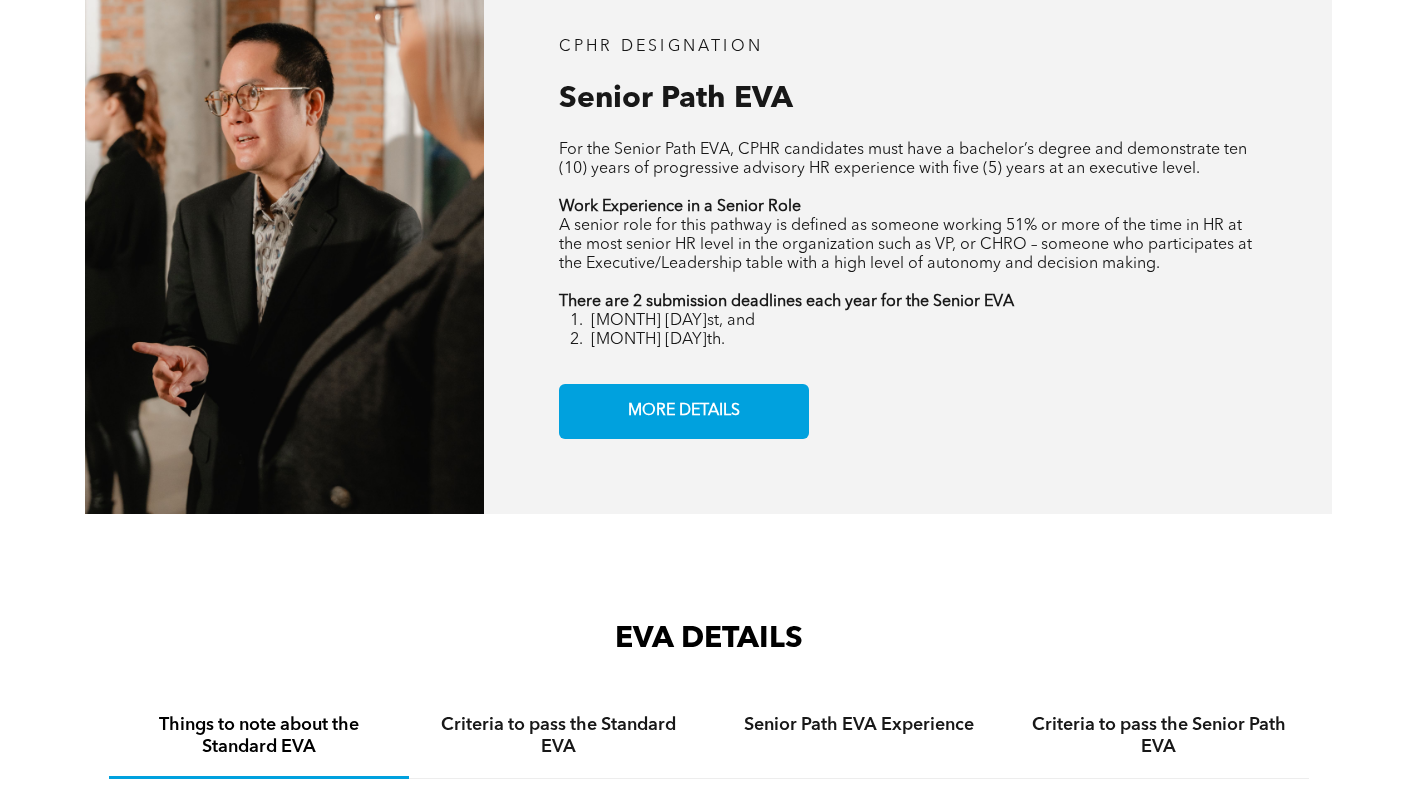 scroll, scrollTop: 2800, scrollLeft: 0, axis: vertical 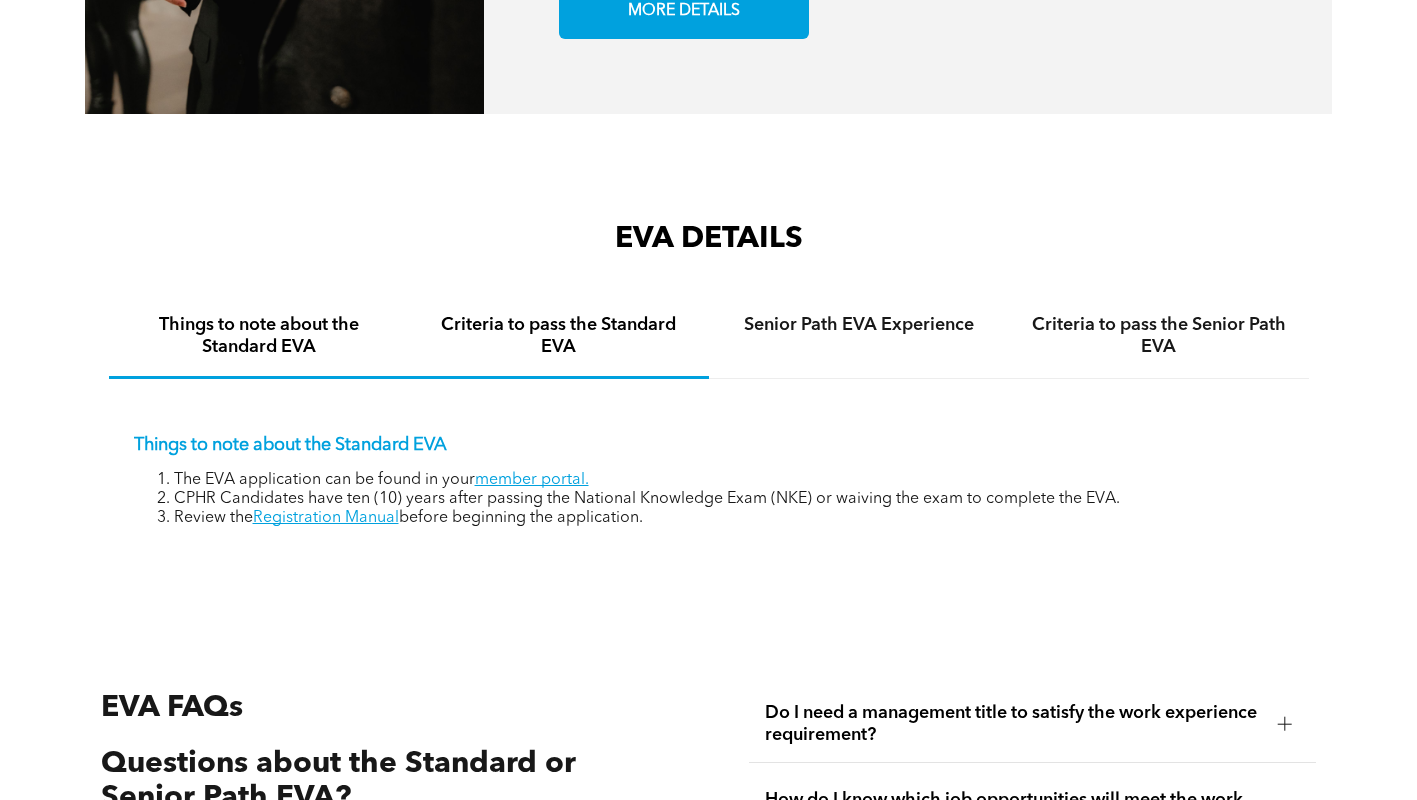 click on "Criteria to pass the Standard EVA" at bounding box center [559, 336] 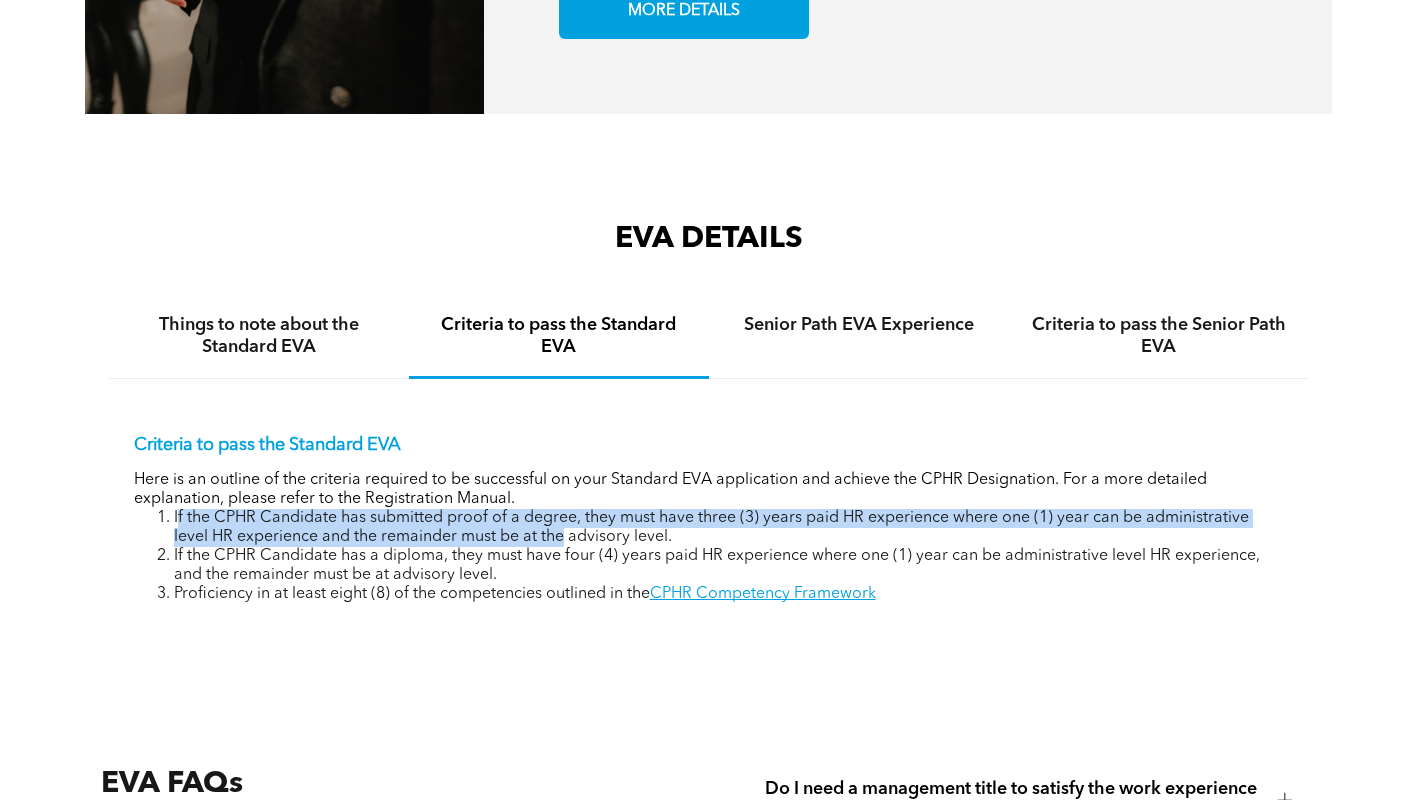 drag, startPoint x: 177, startPoint y: 518, endPoint x: 561, endPoint y: 542, distance: 384.74927 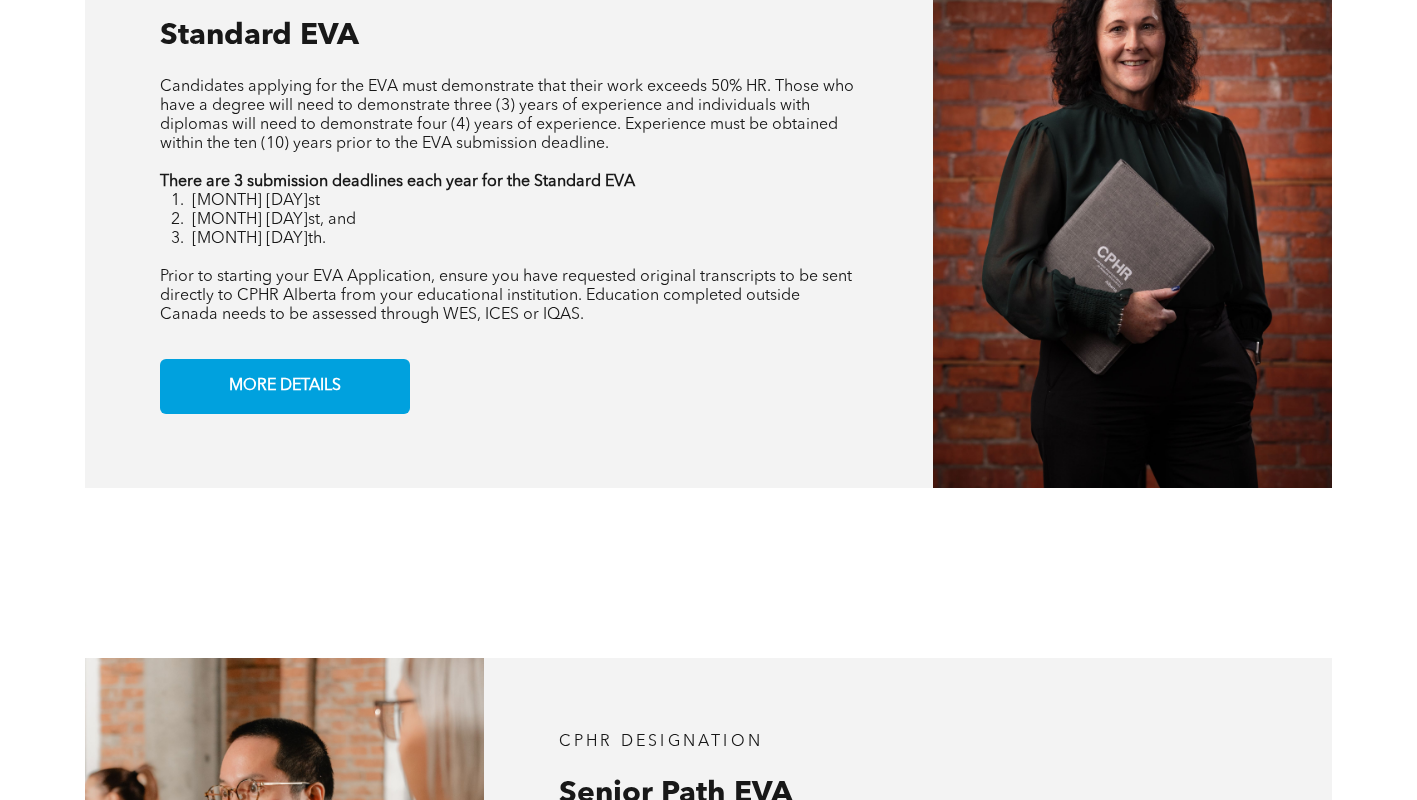 scroll, scrollTop: 1600, scrollLeft: 0, axis: vertical 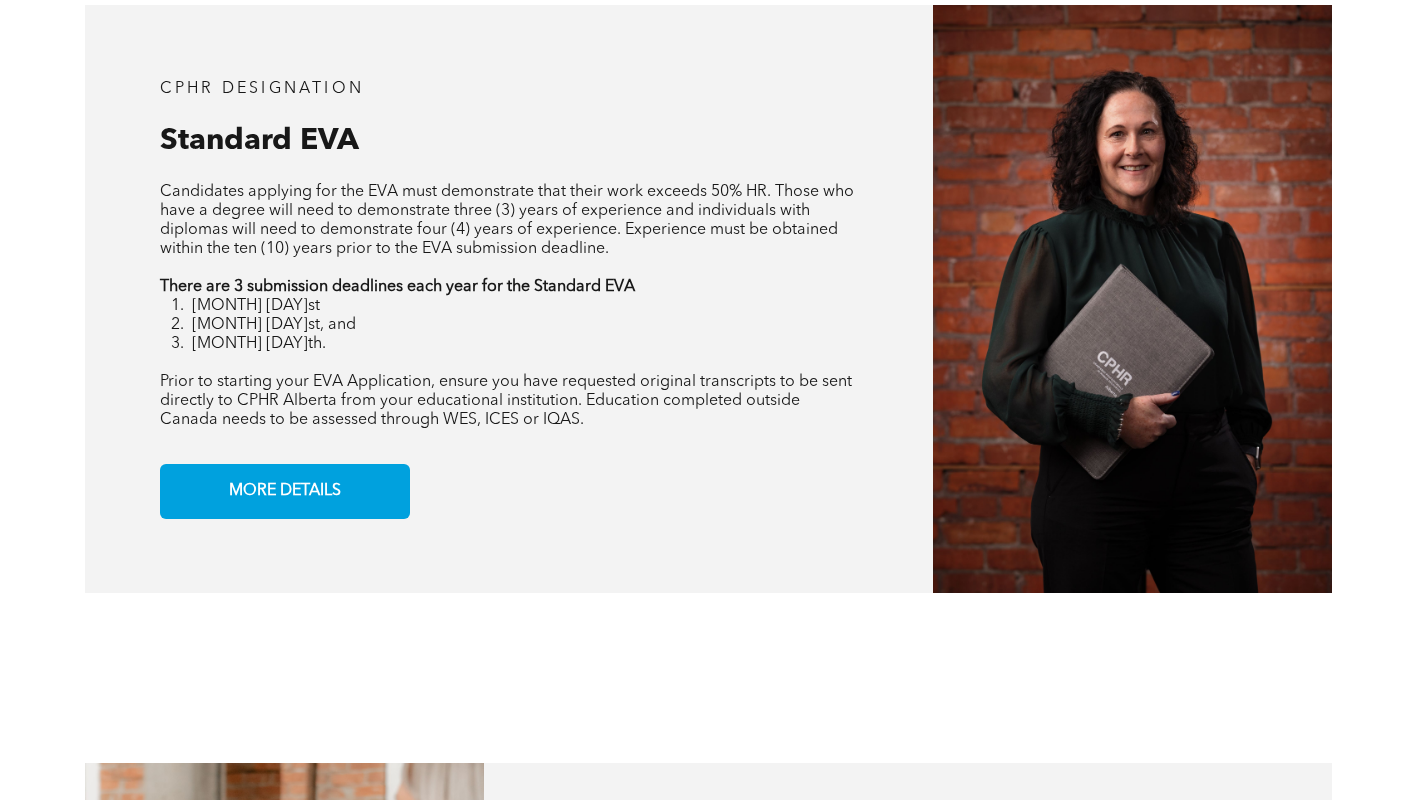 click on "[MONTH] [DAY]th." at bounding box center [525, 344] 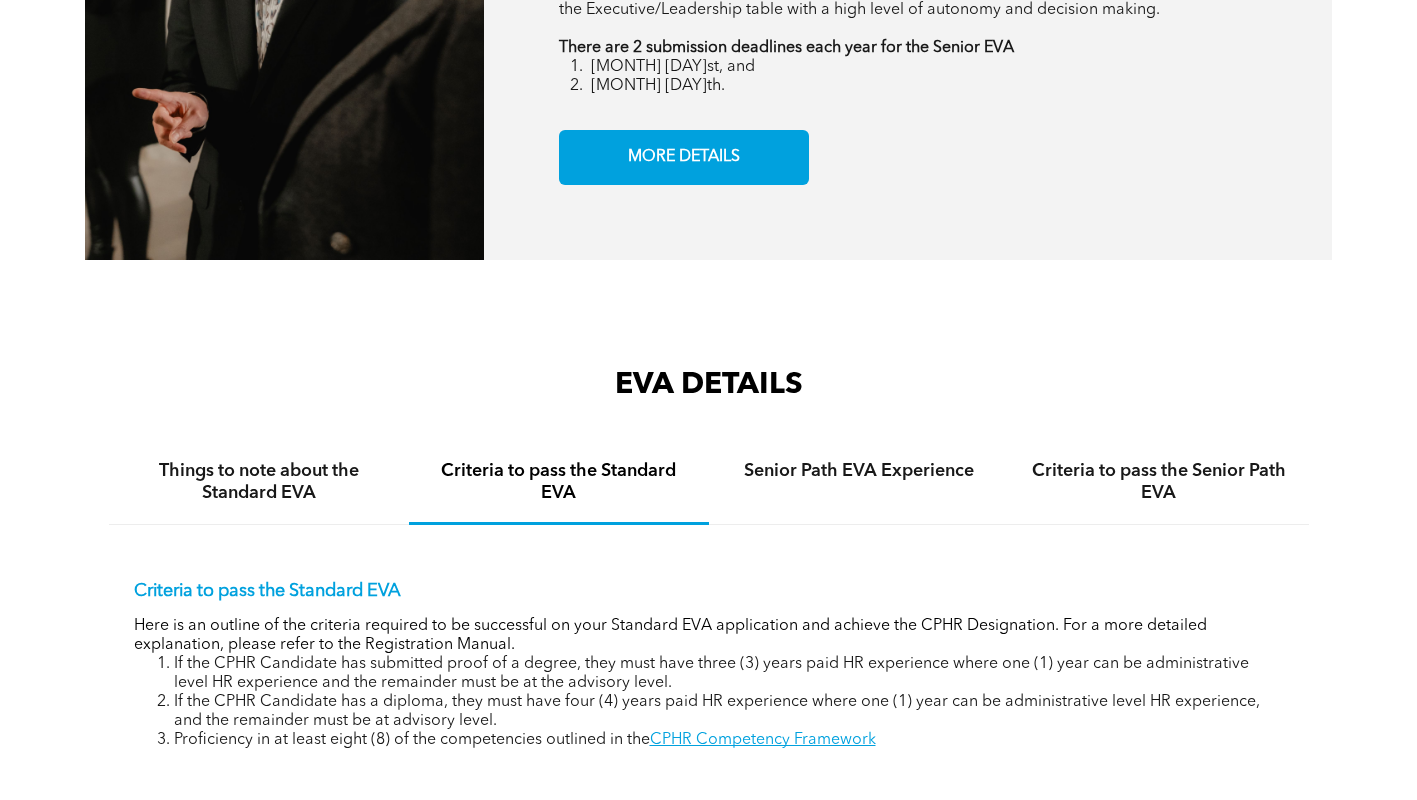scroll, scrollTop: 2800, scrollLeft: 0, axis: vertical 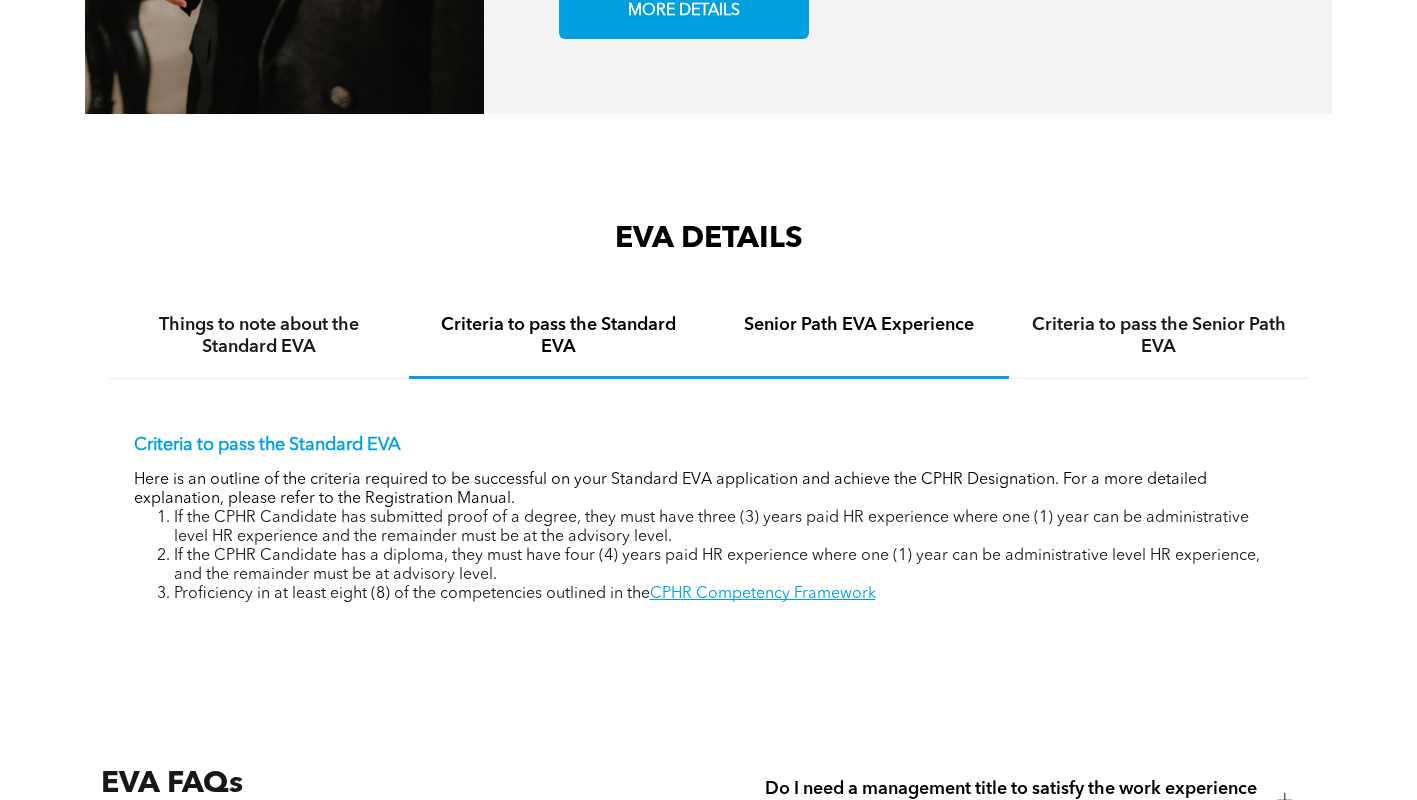 click on "Senior Path EVA Experience" at bounding box center (859, 325) 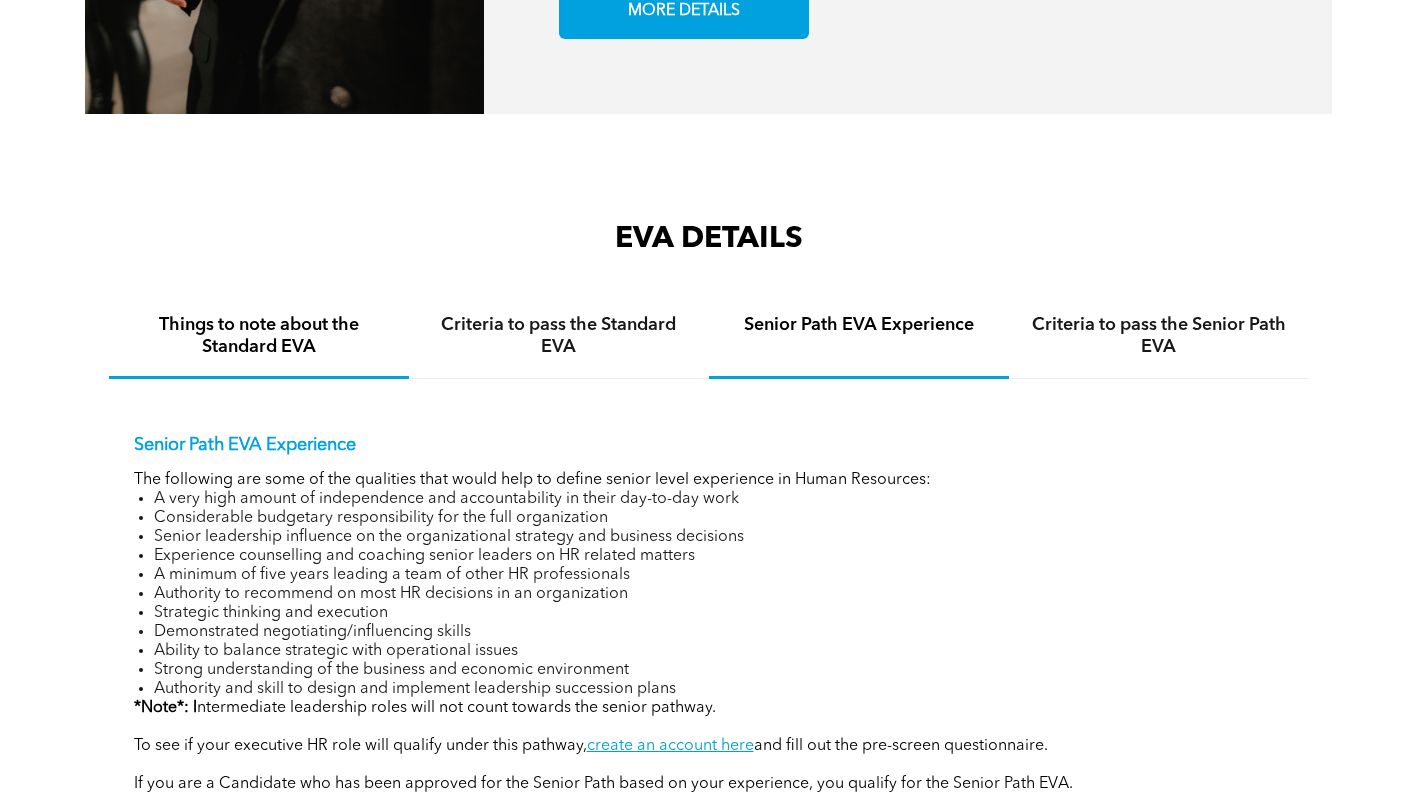 click on "Things to note about the Standard EVA" at bounding box center [259, 336] 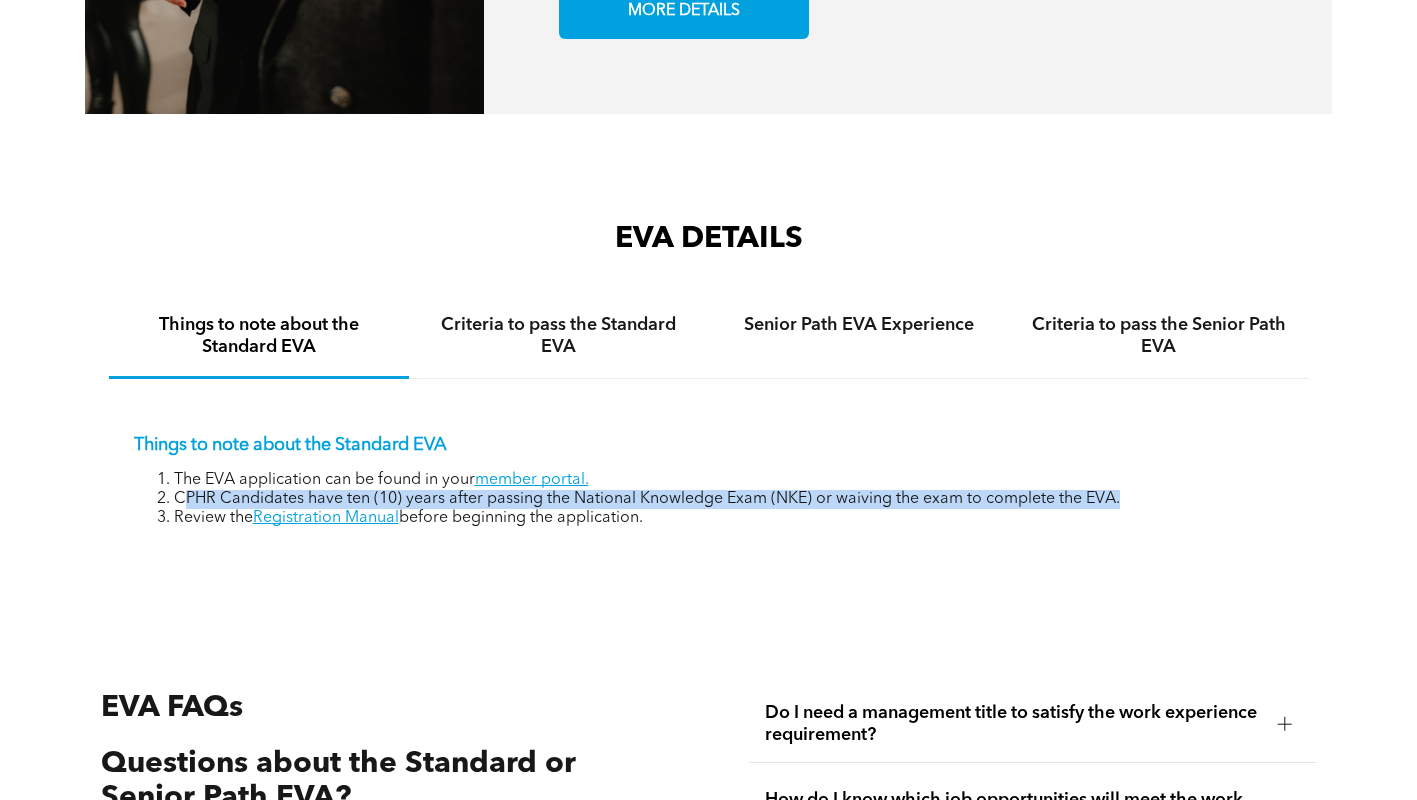drag, startPoint x: 180, startPoint y: 499, endPoint x: 1123, endPoint y: 494, distance: 943.01324 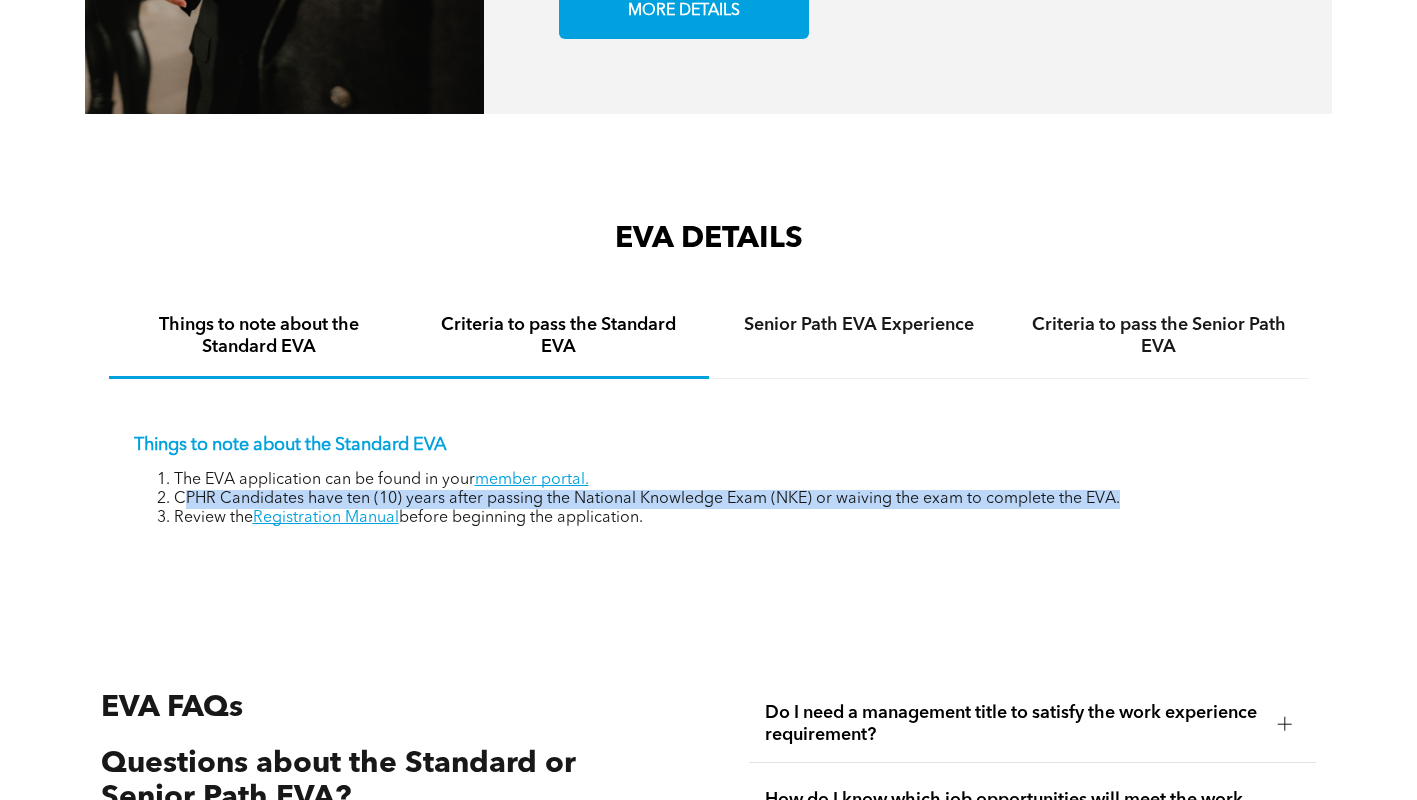drag, startPoint x: 445, startPoint y: 373, endPoint x: 455, endPoint y: 367, distance: 11.661903 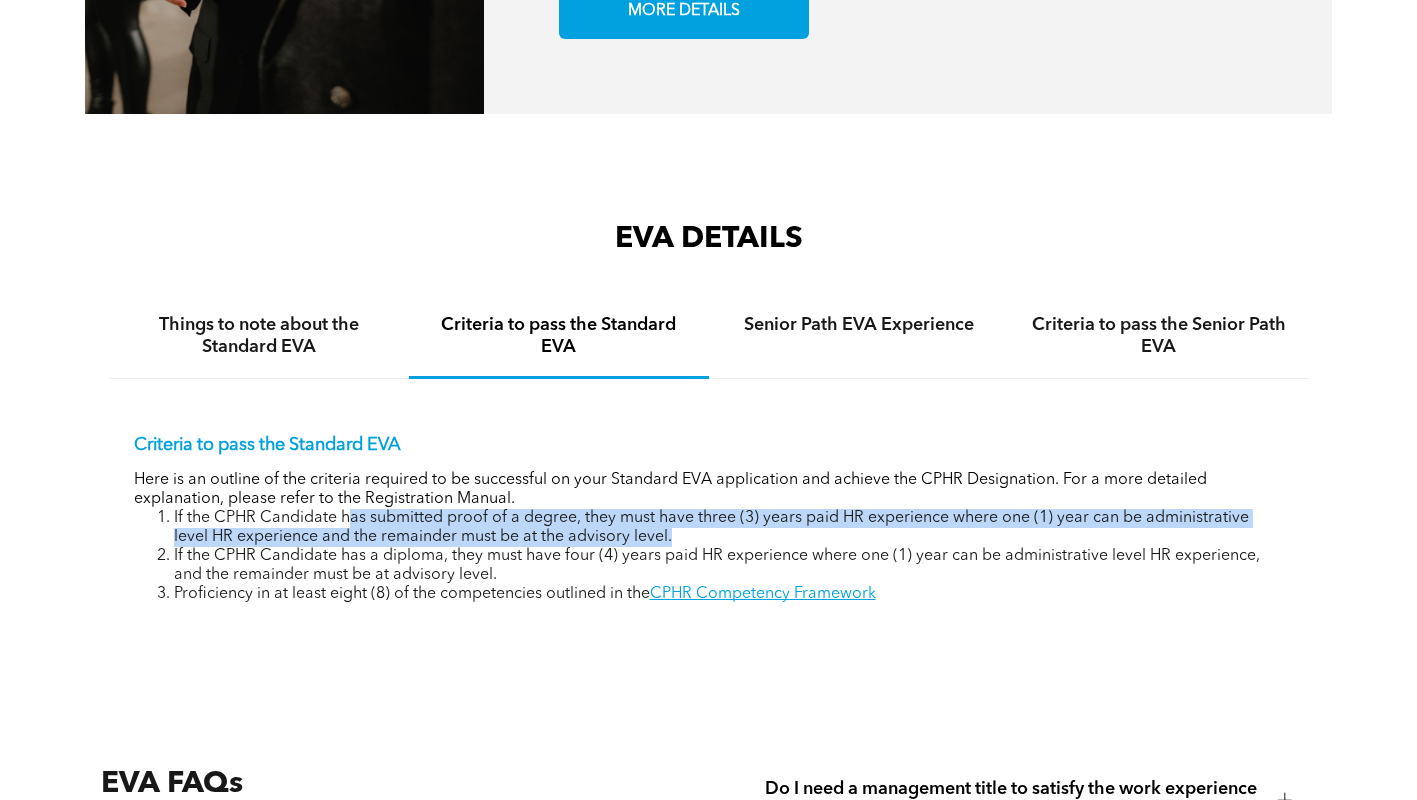 drag, startPoint x: 348, startPoint y: 519, endPoint x: 681, endPoint y: 532, distance: 333.25366 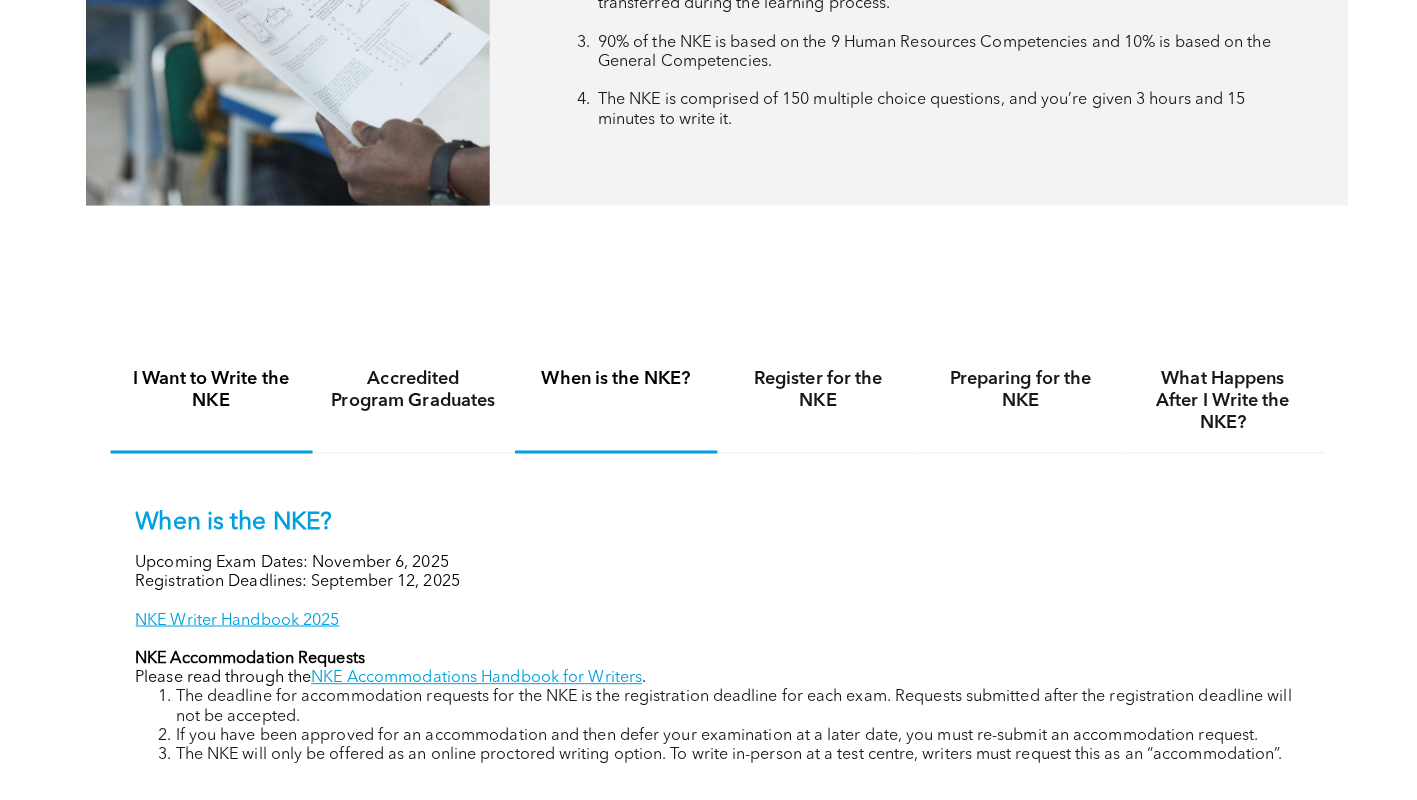 click on "I Want to Write the NKE" at bounding box center [209, 396] 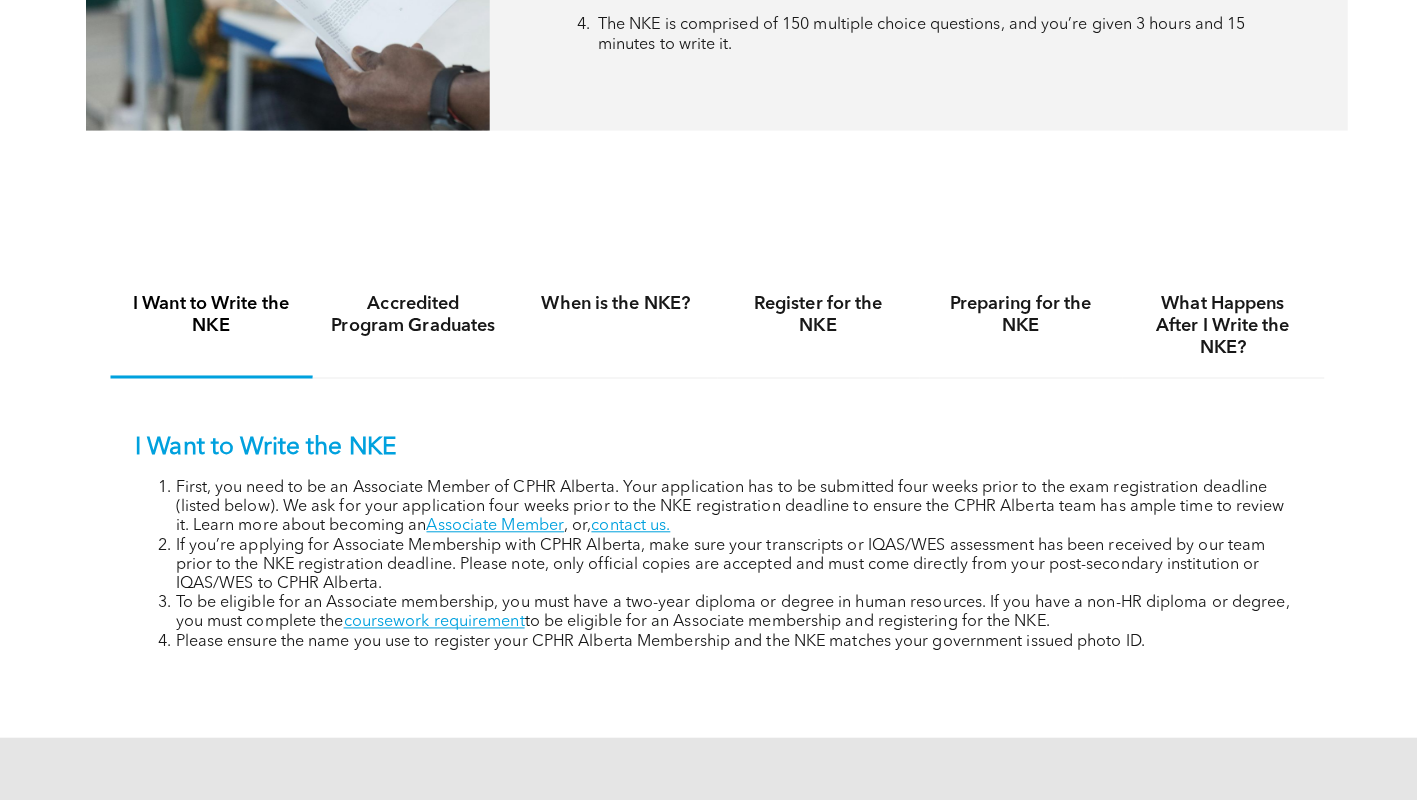 scroll, scrollTop: 1124, scrollLeft: 0, axis: vertical 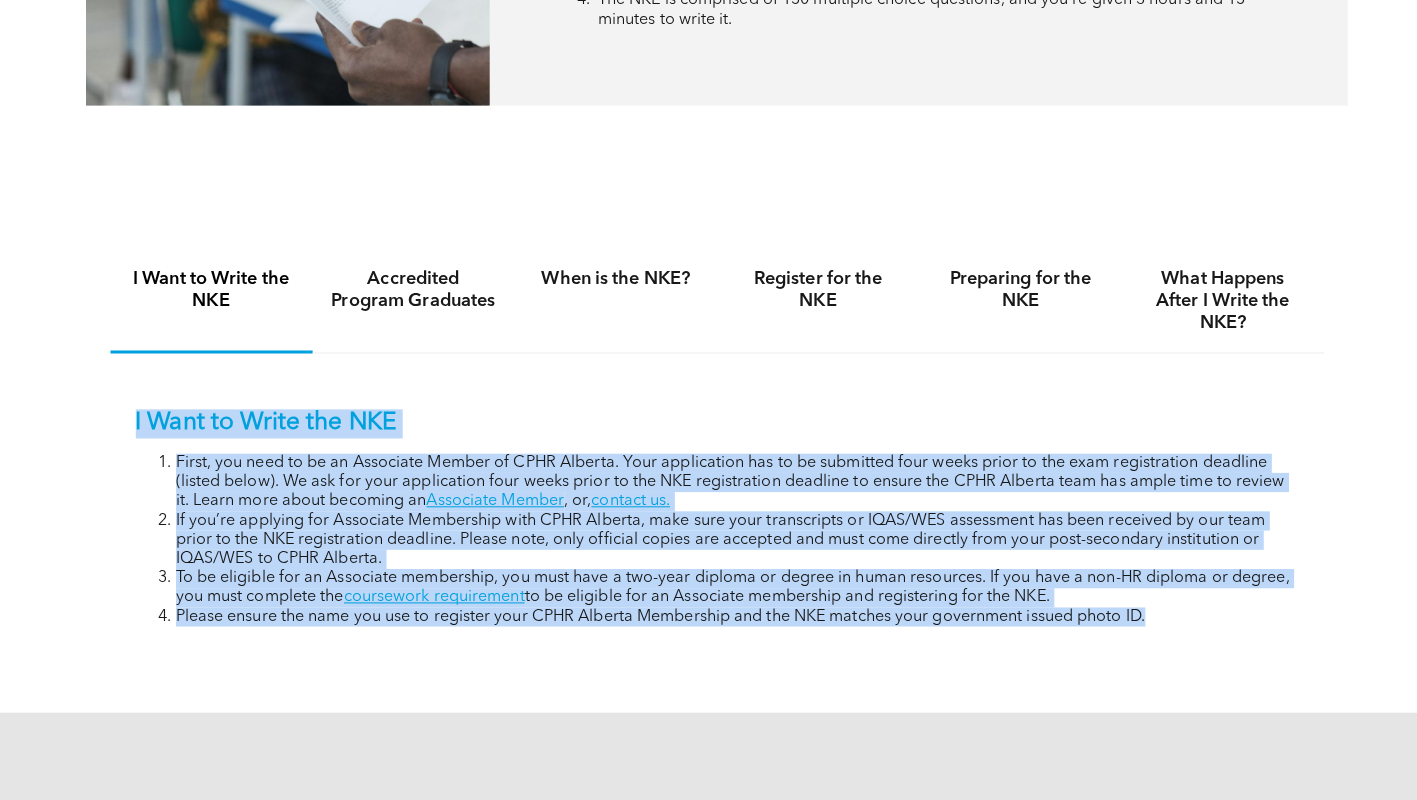 drag, startPoint x: 122, startPoint y: 422, endPoint x: 1153, endPoint y: 658, distance: 1057.6658 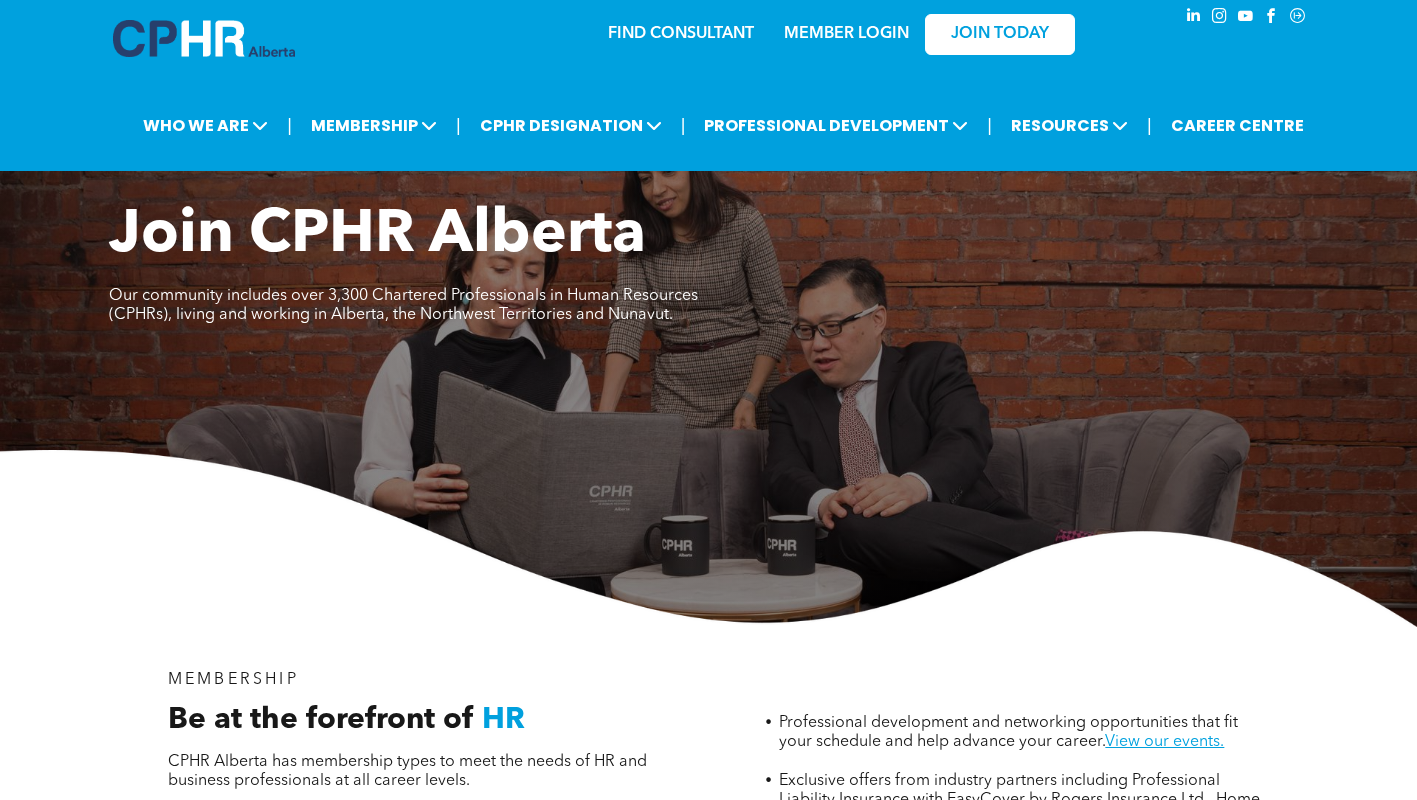 scroll, scrollTop: 0, scrollLeft: 0, axis: both 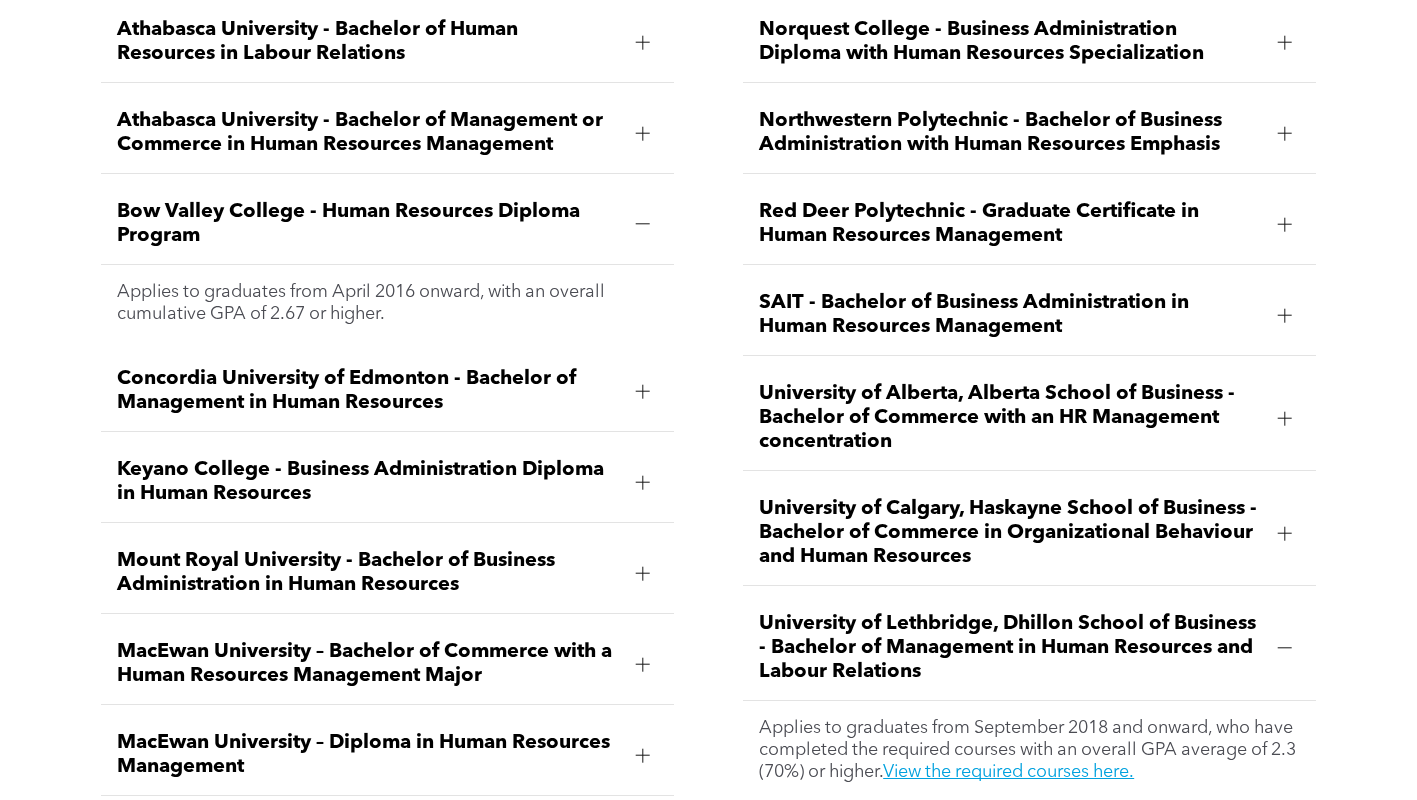 click on "Red Deer Polytechnic - Graduate Certificate in Human Resources Management" at bounding box center [1010, 224] 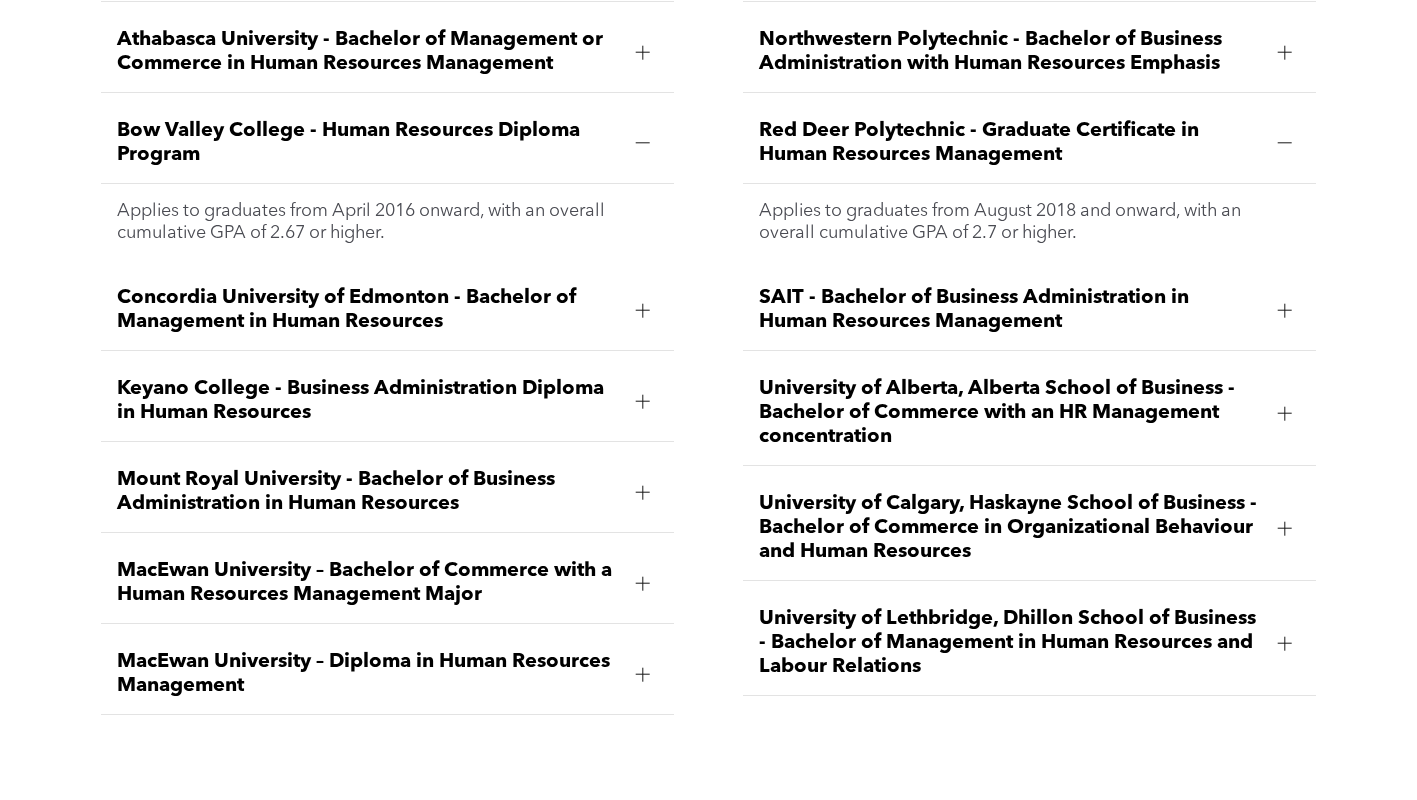 scroll, scrollTop: 3000, scrollLeft: 0, axis: vertical 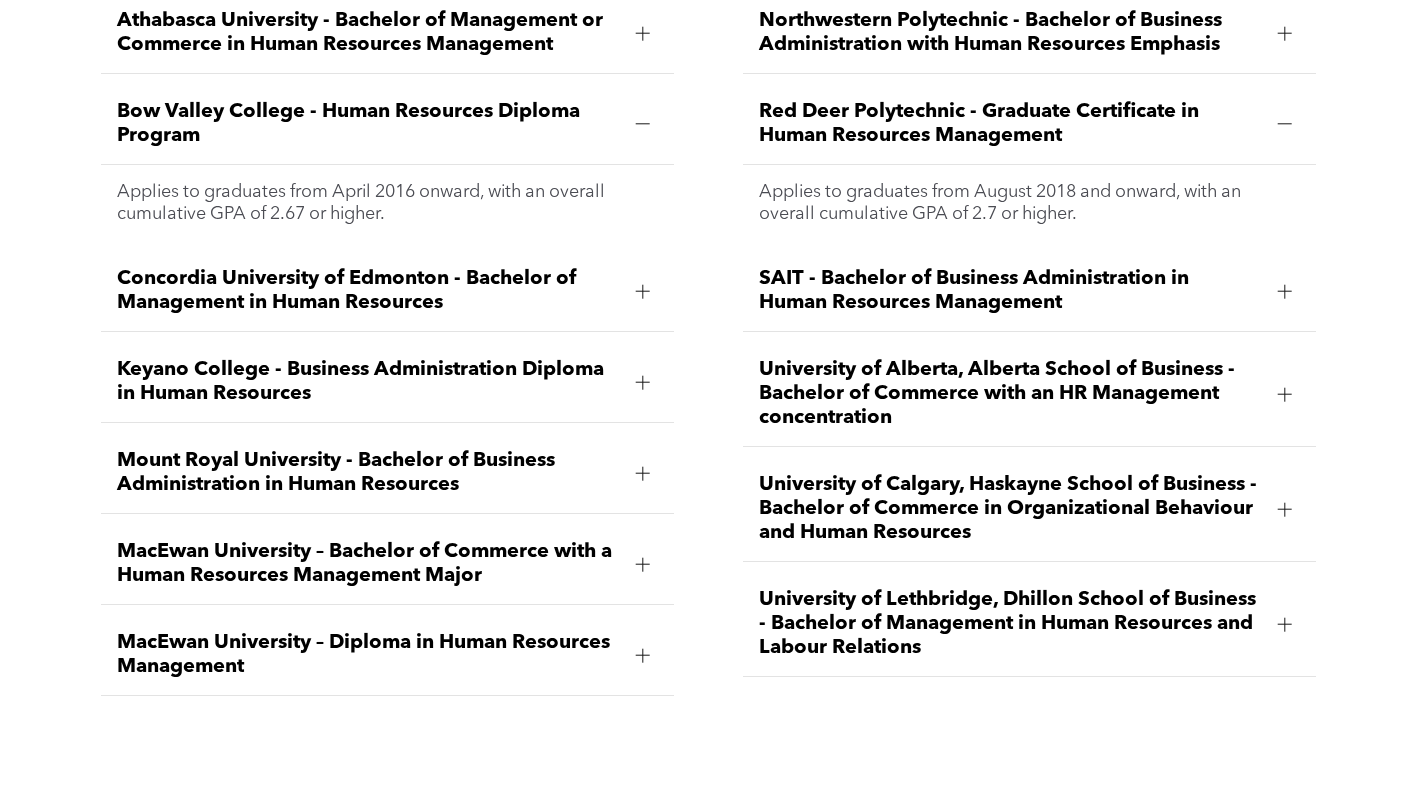 click on "University of Calgary, Haskayne School of Business - Bachelor of Commerce in Organizational Behaviour and Human Resources" at bounding box center (1010, 509) 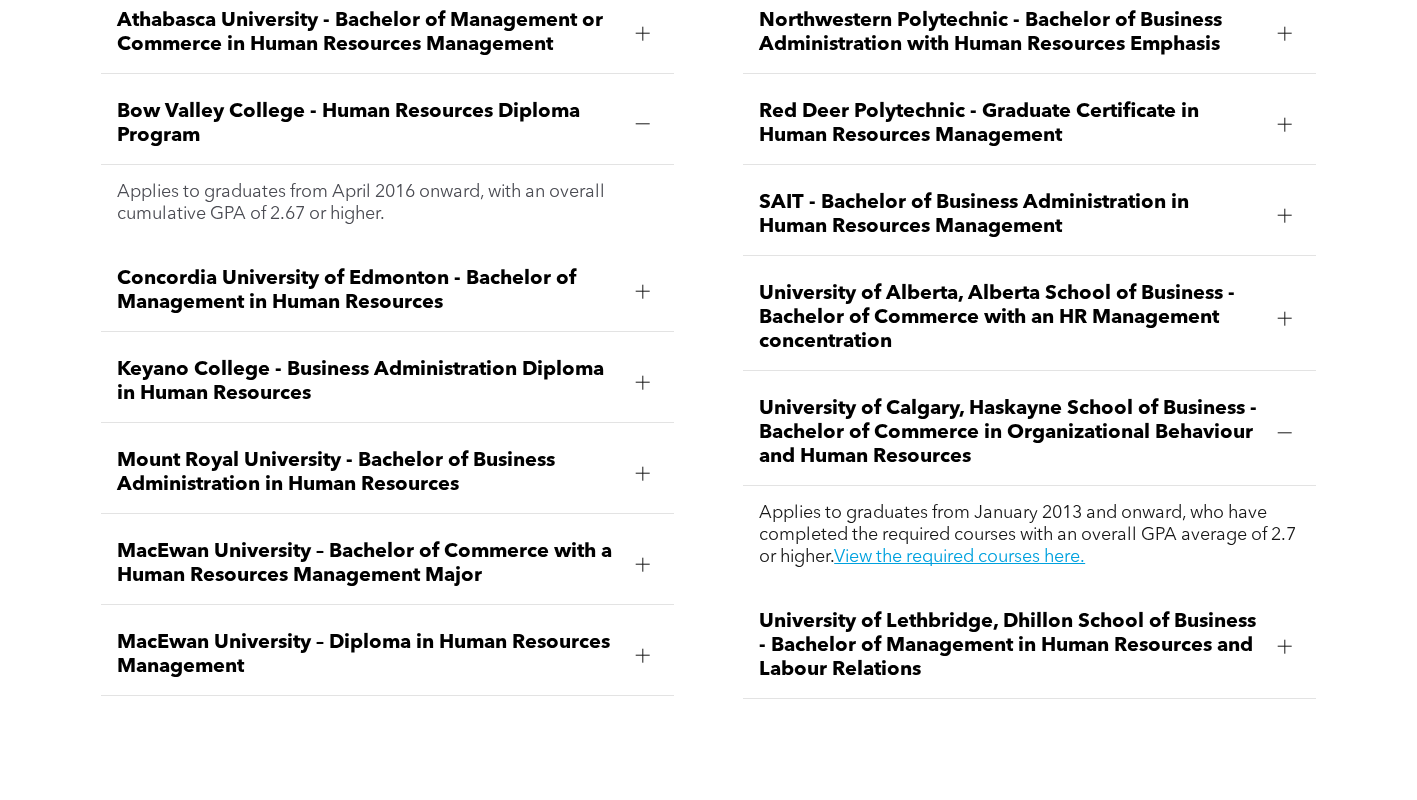 drag, startPoint x: 1240, startPoint y: 722, endPoint x: 1117, endPoint y: 711, distance: 123.49089 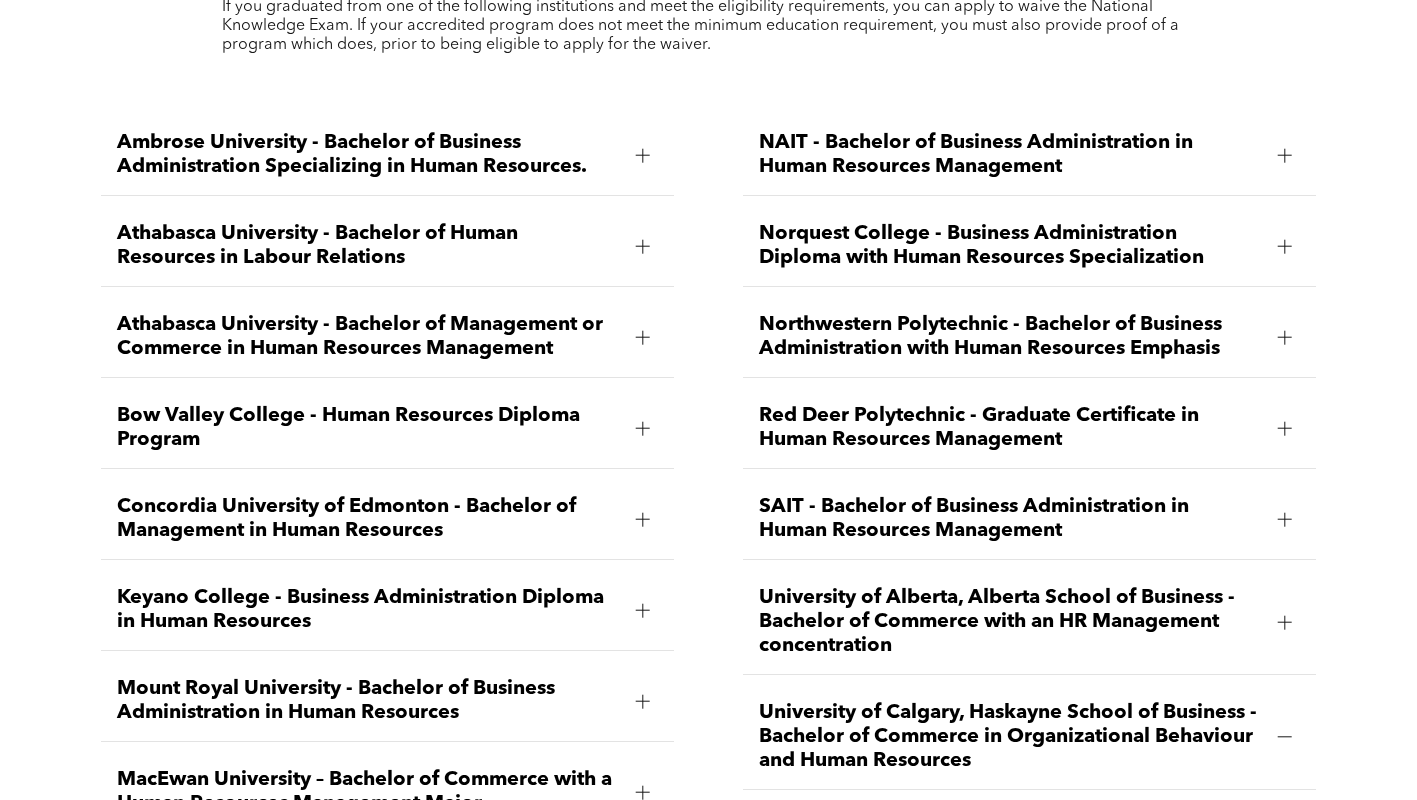 scroll, scrollTop: 2600, scrollLeft: 0, axis: vertical 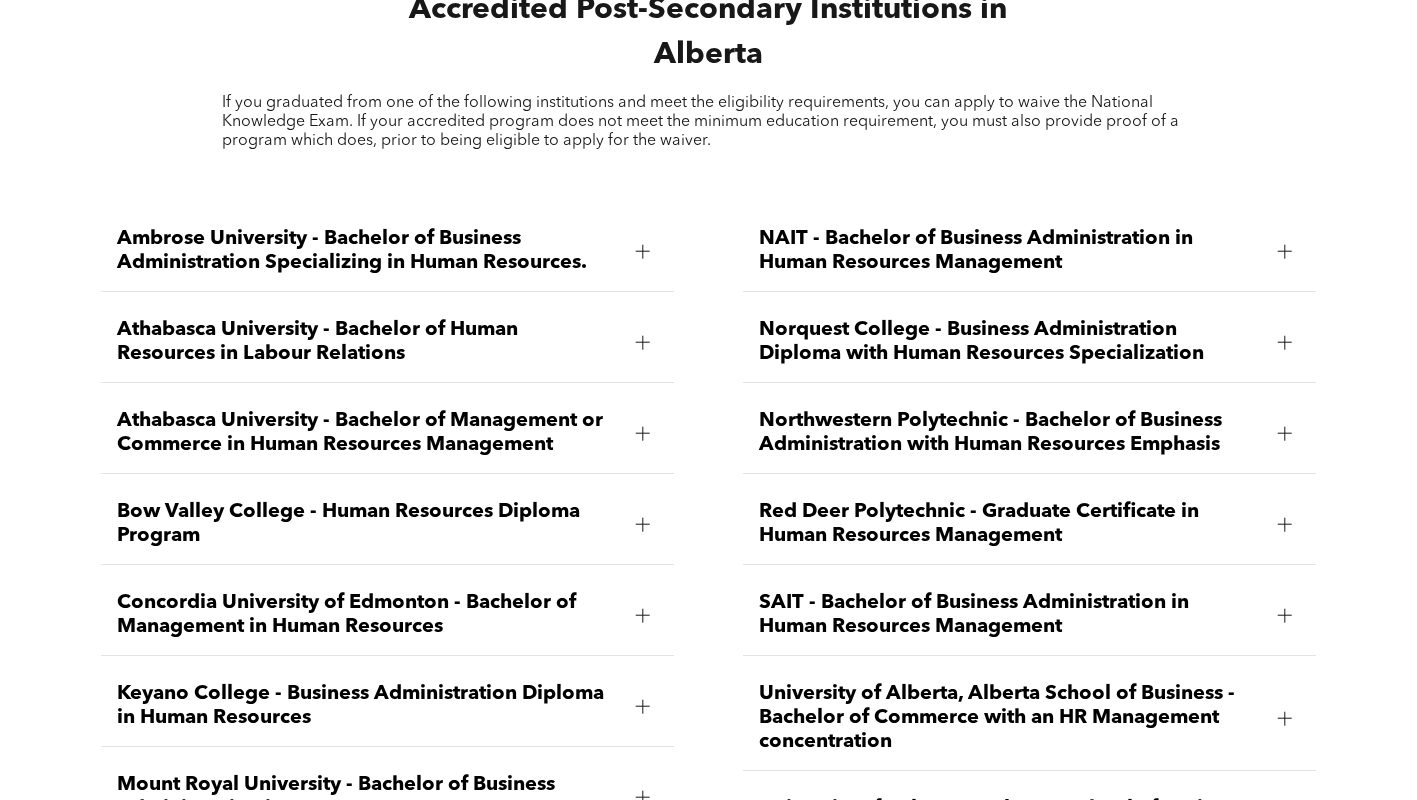 click on "Red Deer Polytechnic - Graduate Certificate in Human Resources Management" at bounding box center (1010, 524) 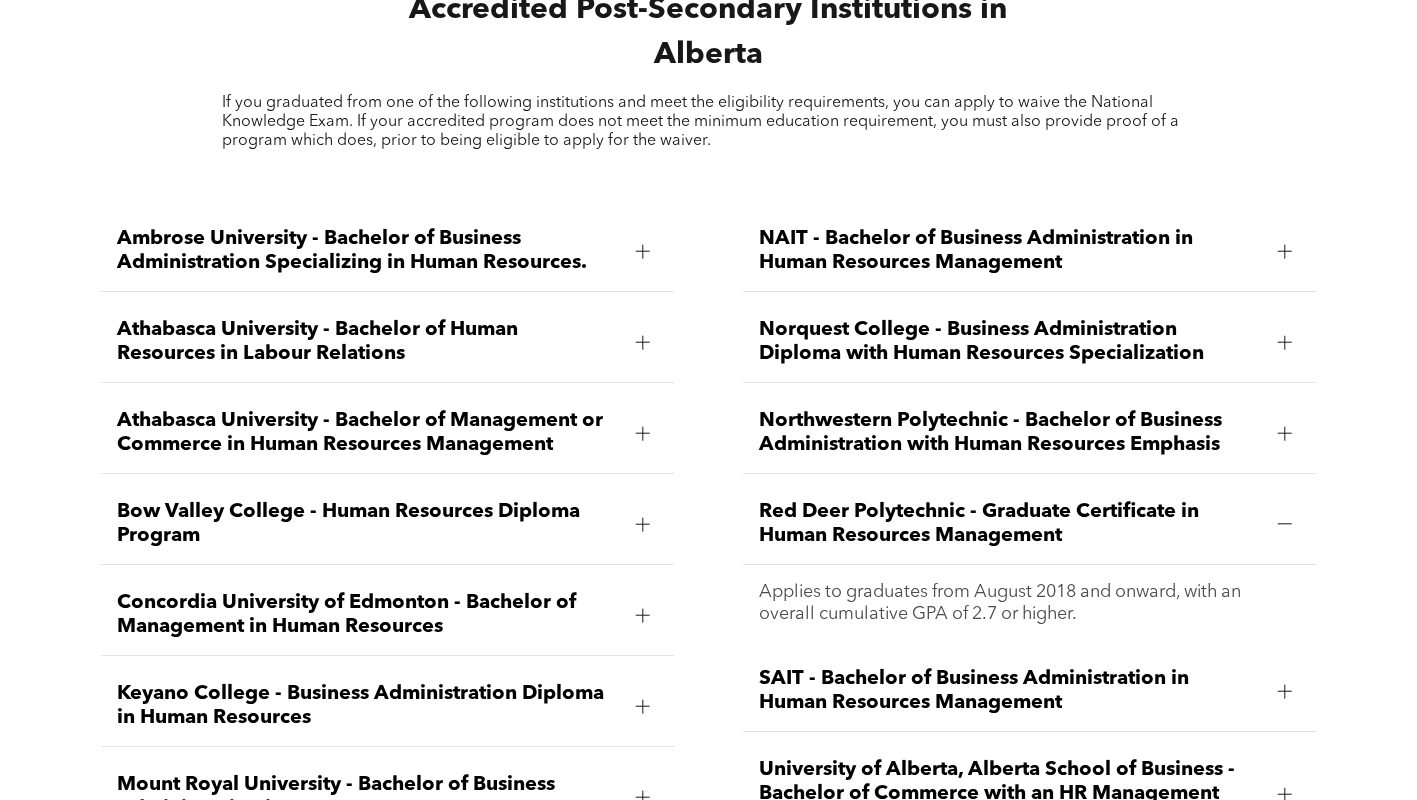 scroll, scrollTop: 2700, scrollLeft: 0, axis: vertical 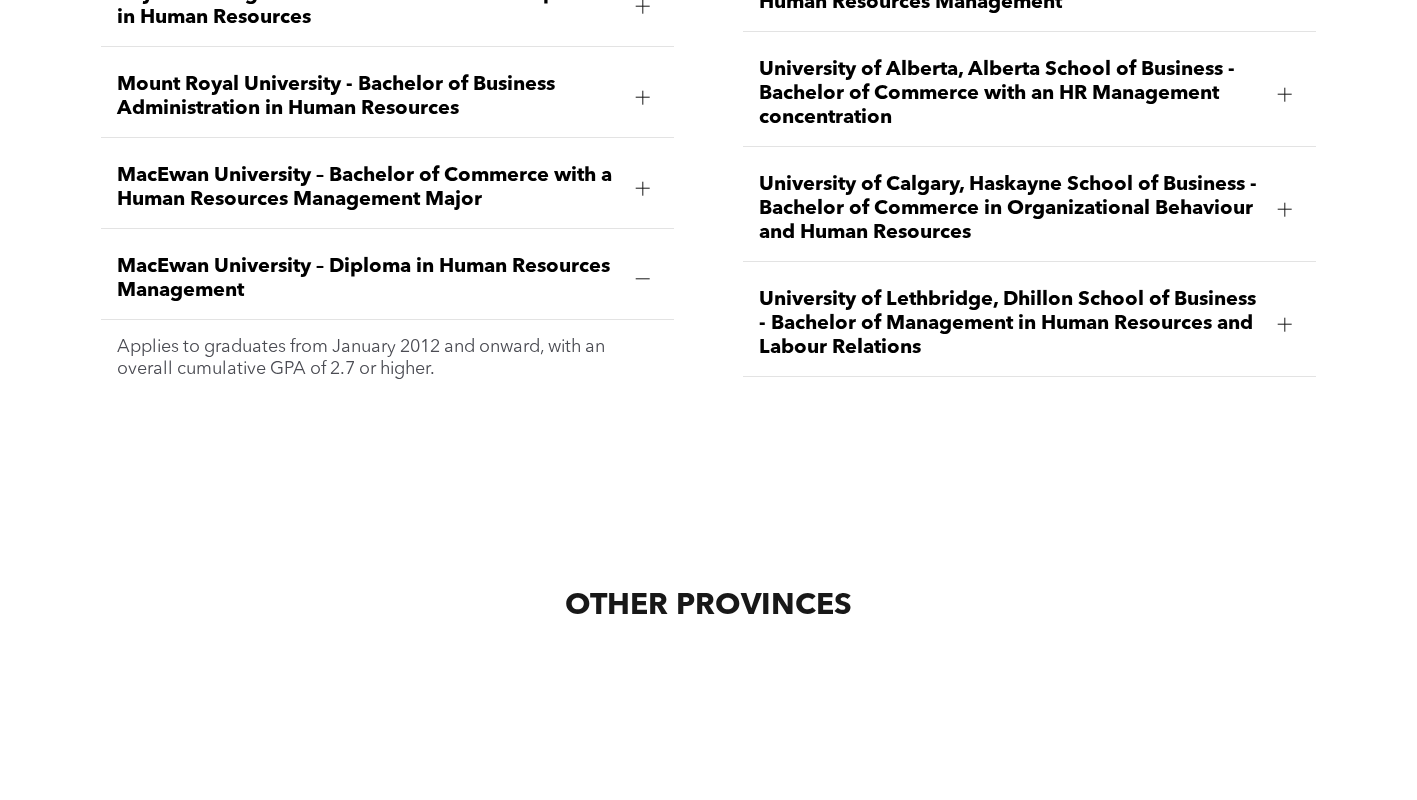 click on "Ambrose University - Bachelor of Business Administration Specializing in Human Resources.  Applies to graduates from April 2018 and onward, with an overall cumulative GPA of 2.3 or higher. Athabasca University - Bachelor of Human Resources in Labour Relations Applies to graduates with an overall cumulative GPA of 2.7 or higher. Students must waive their NKE within 5 years of graduating from the program. Athabasca University - Bachelor of Management or Commerce in Human Resources Management Applies to graduates from December 2016 and onward, with an overall cumulative GPA of 2.7 or higher. Bow Valley College - Human Resources Diploma Program Applies to graduates from April 2016 onward, with an overall cumulative GPA of 2.67 or higher.  Concordia University of Edmonton - Bachelor of Management in Human Resources Applies to graduates from December 2017 and onward with a cumulative GPA of 2.8 or higher. Keyano College - Business Administration Diploma in Human Resources" at bounding box center (708, -32) 